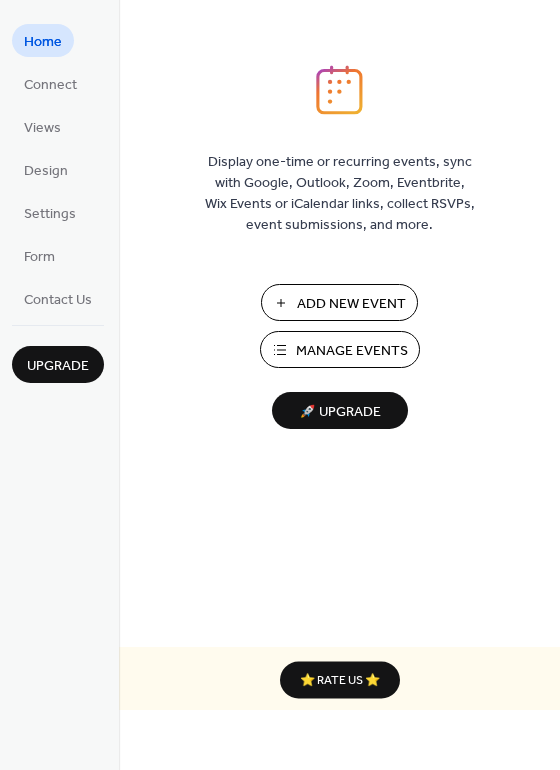 scroll, scrollTop: 0, scrollLeft: 0, axis: both 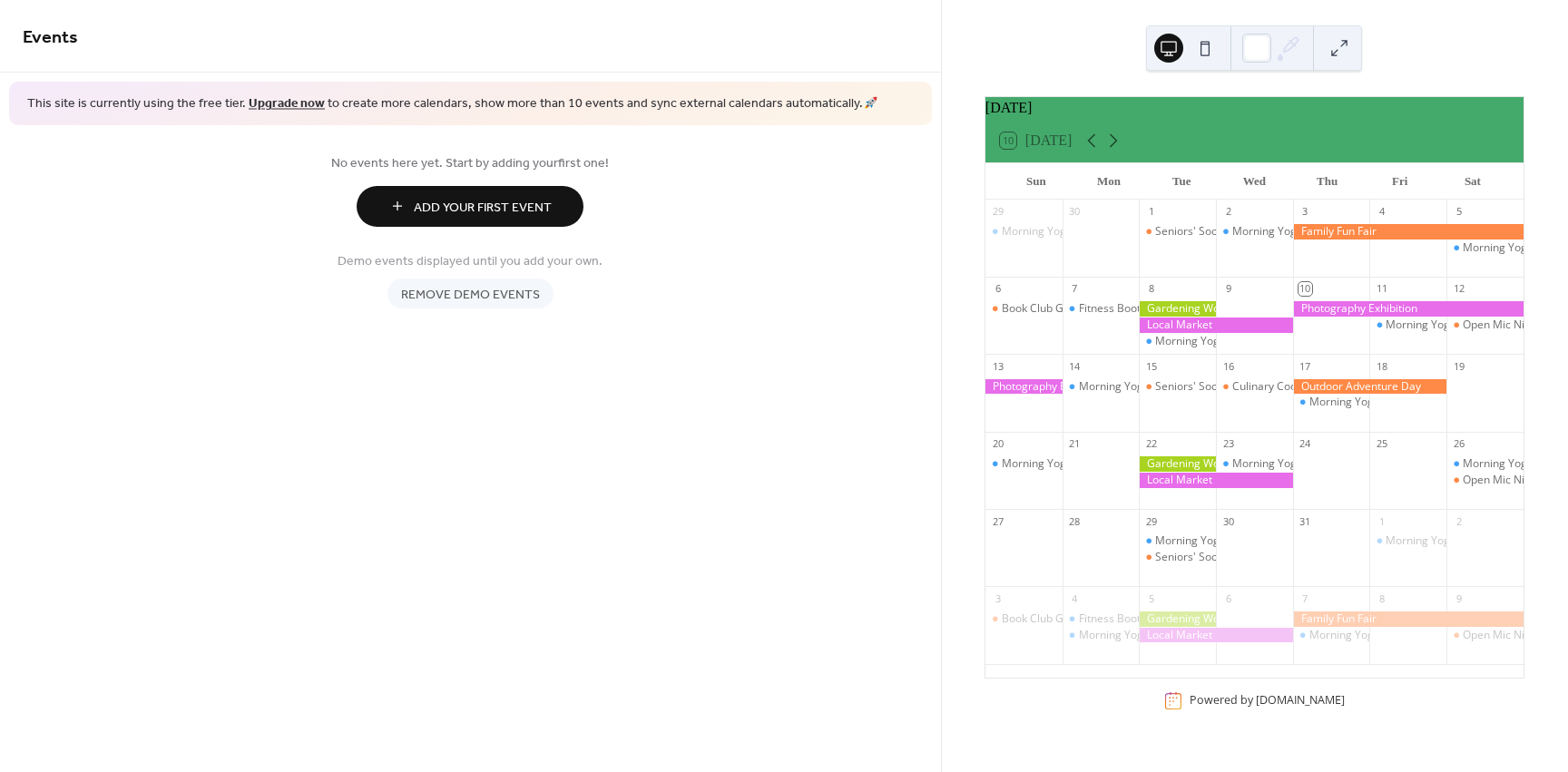 click on "Seniors' Social Tea" at bounding box center [1177, 247] 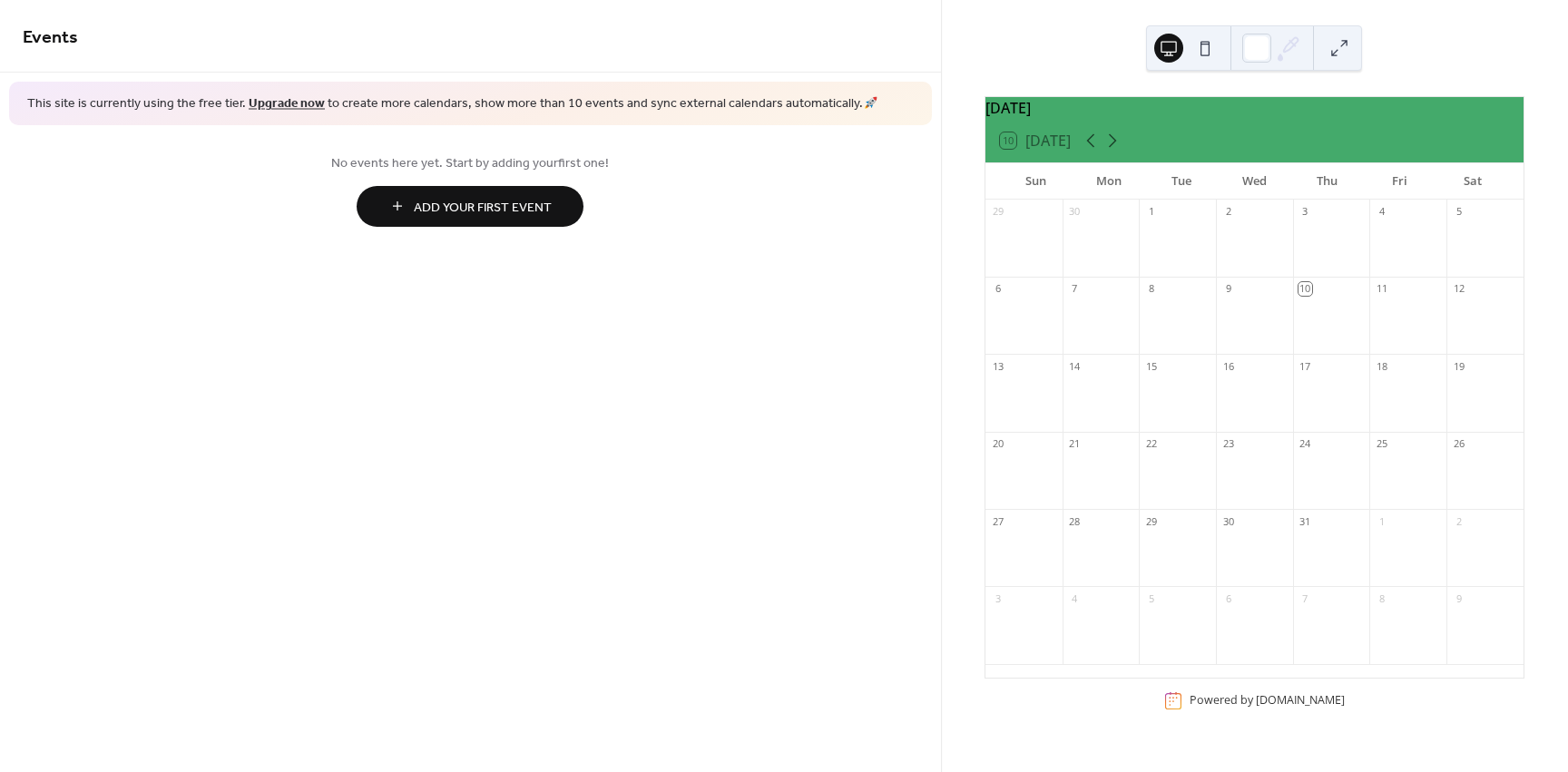 click at bounding box center (1101, 324) 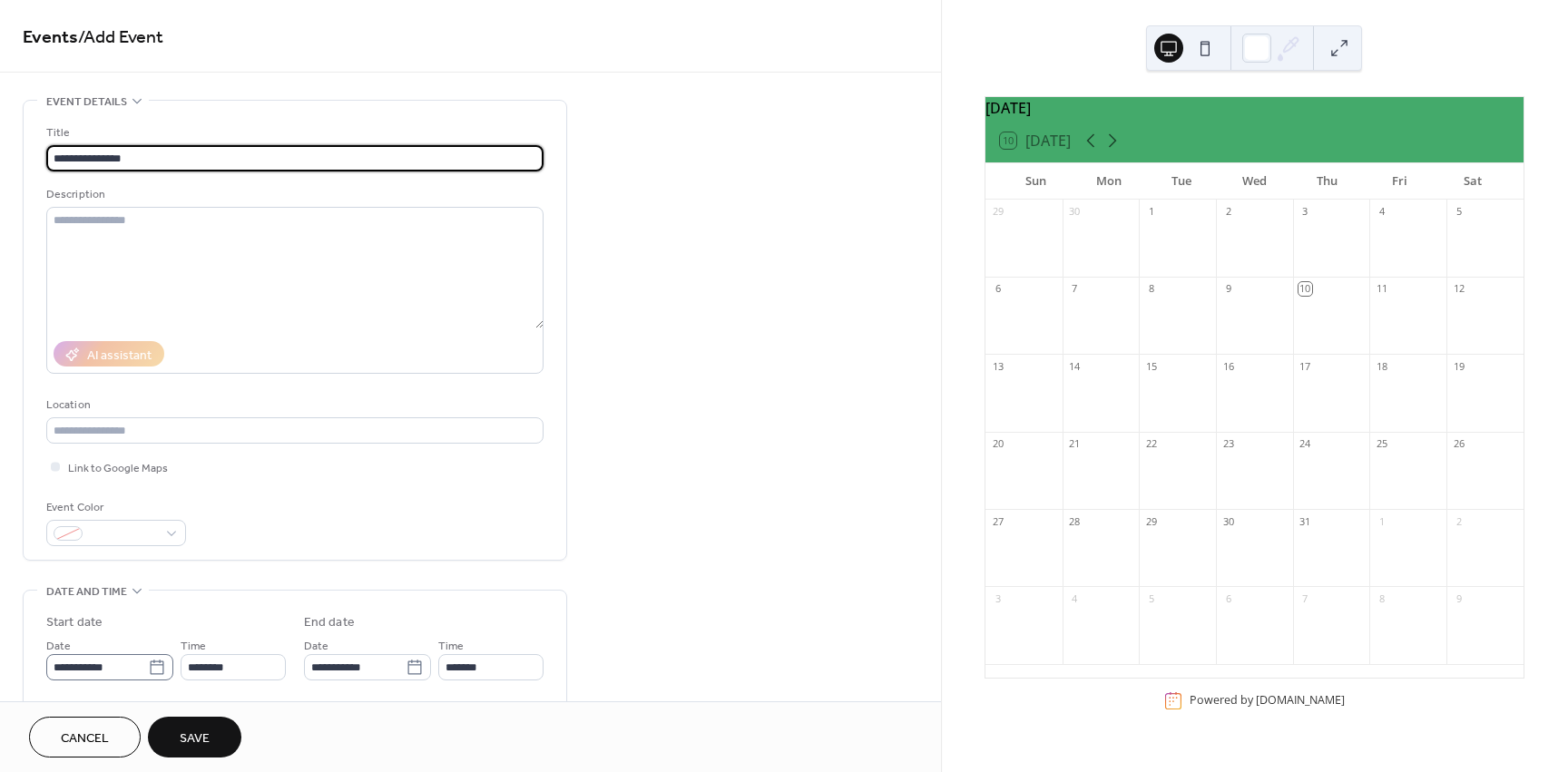 type on "**********" 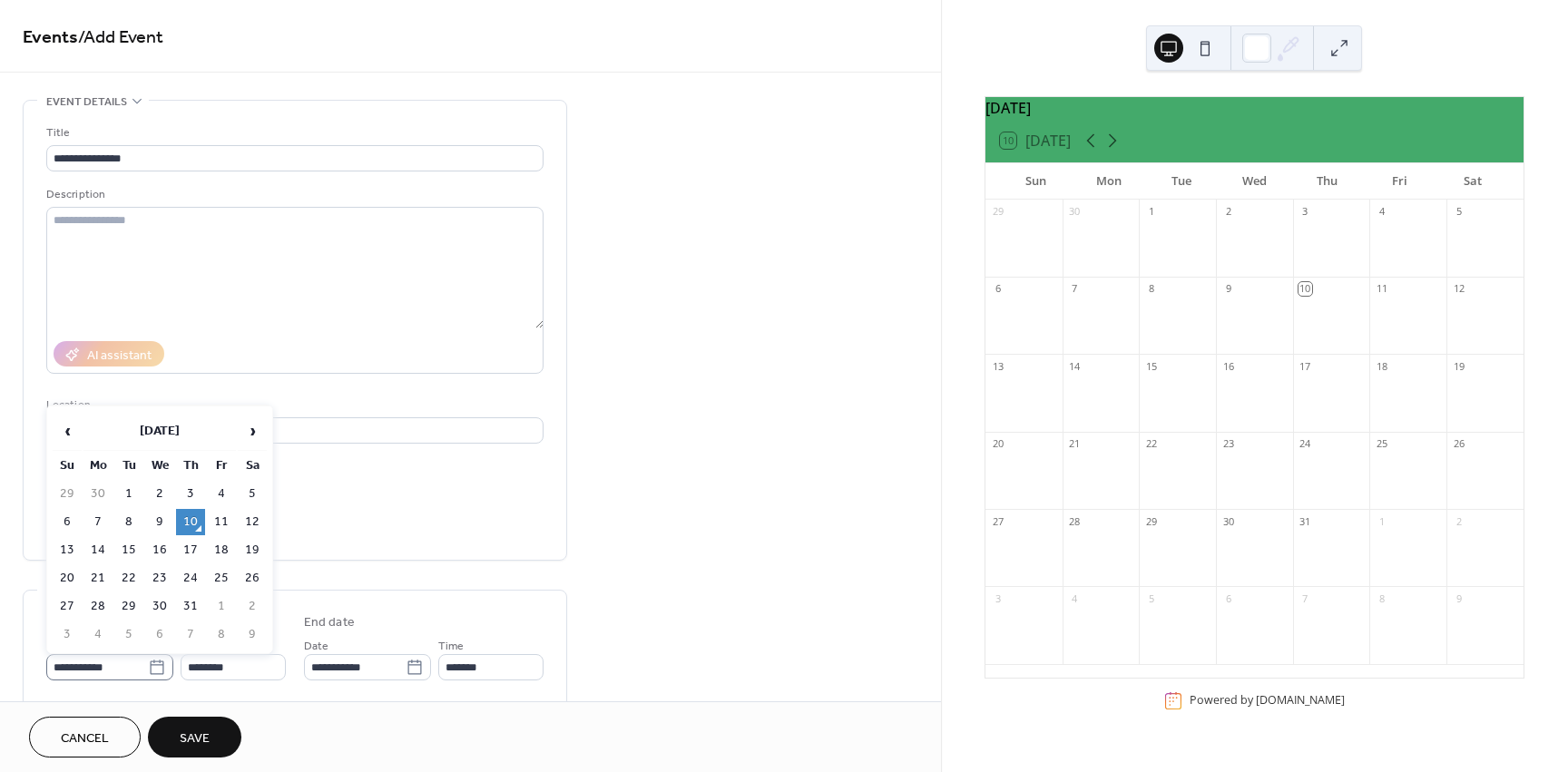 click 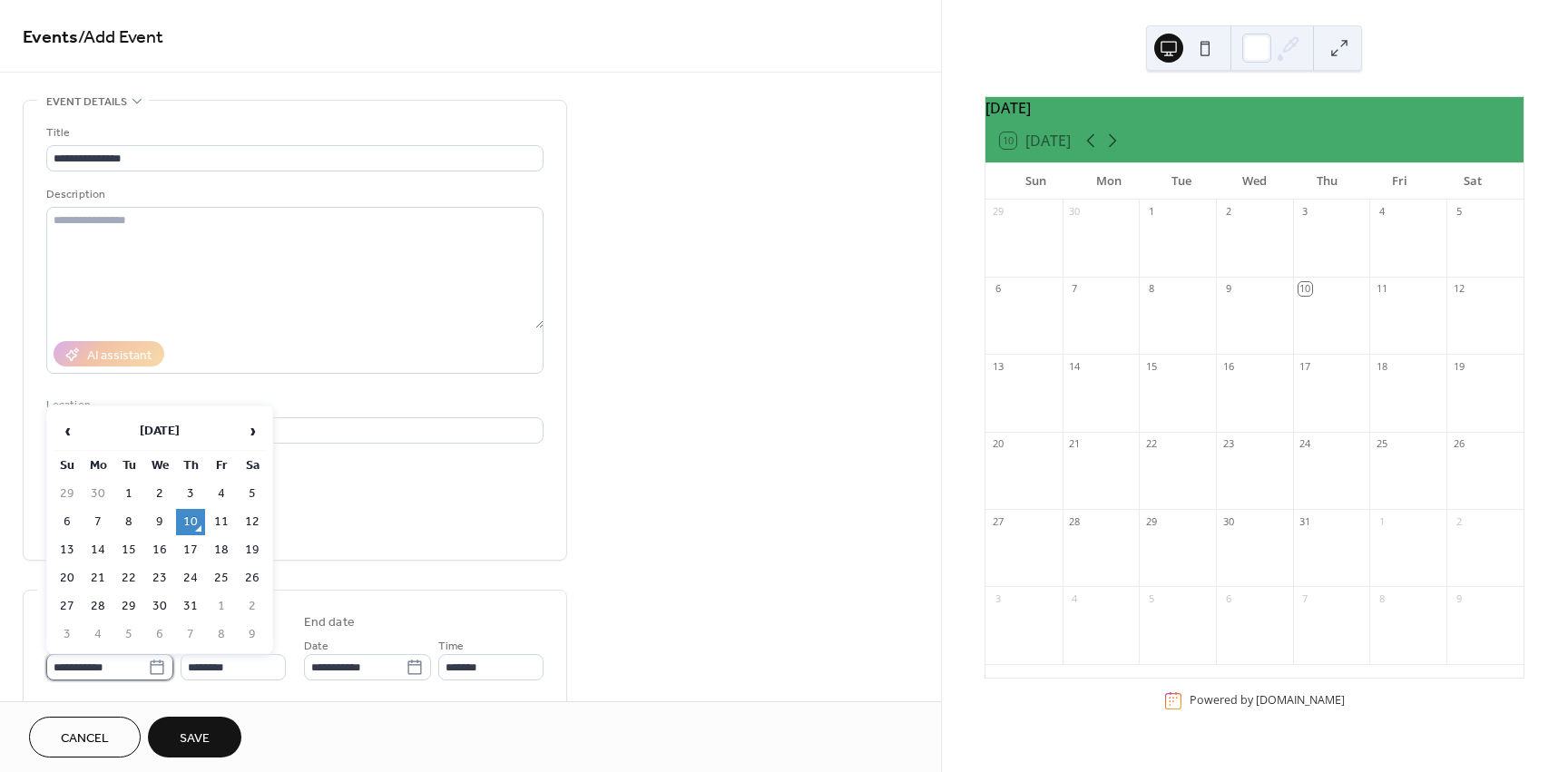 click on "**********" at bounding box center [97, 667] 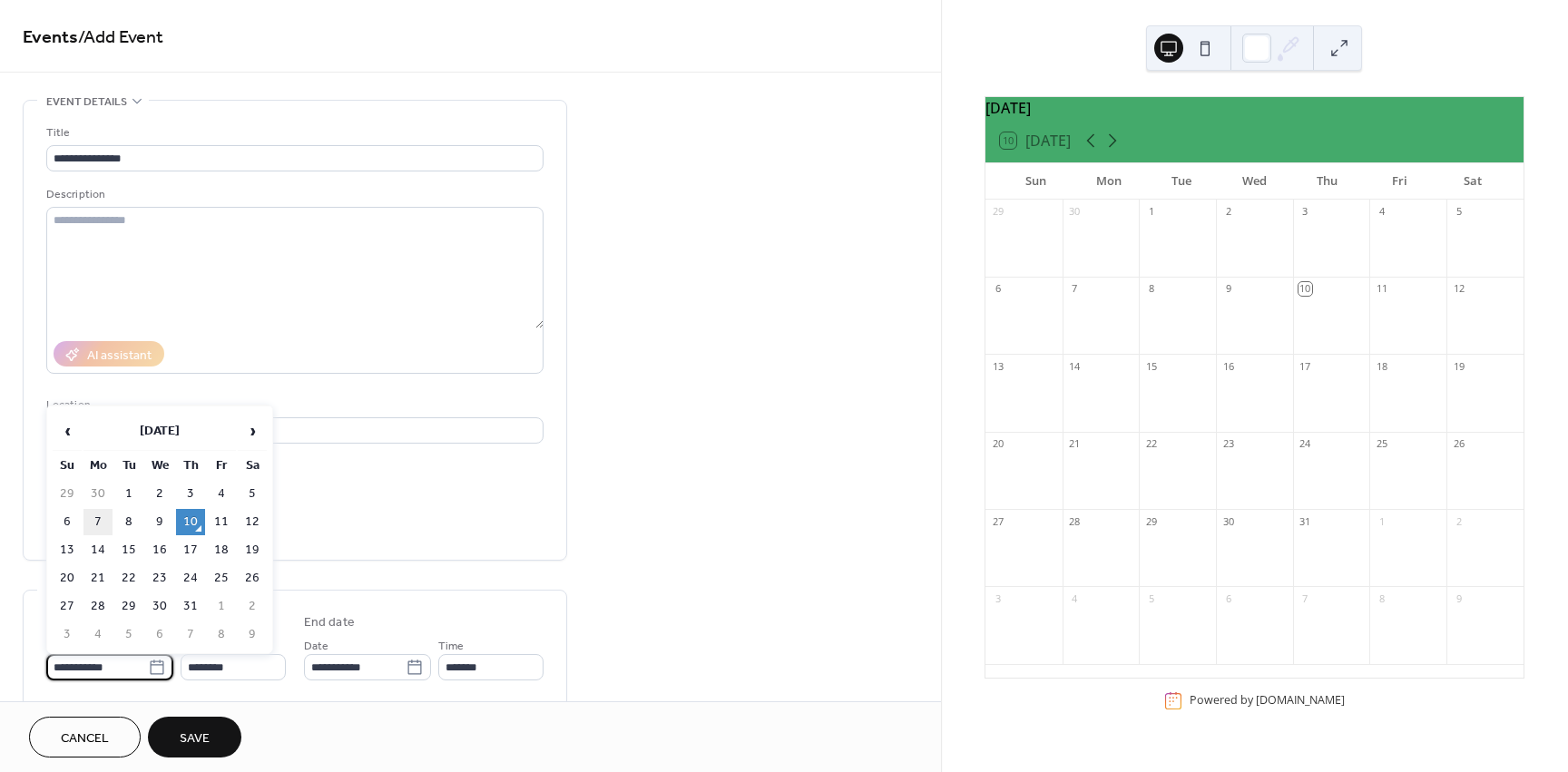 click on "7" at bounding box center (98, 522) 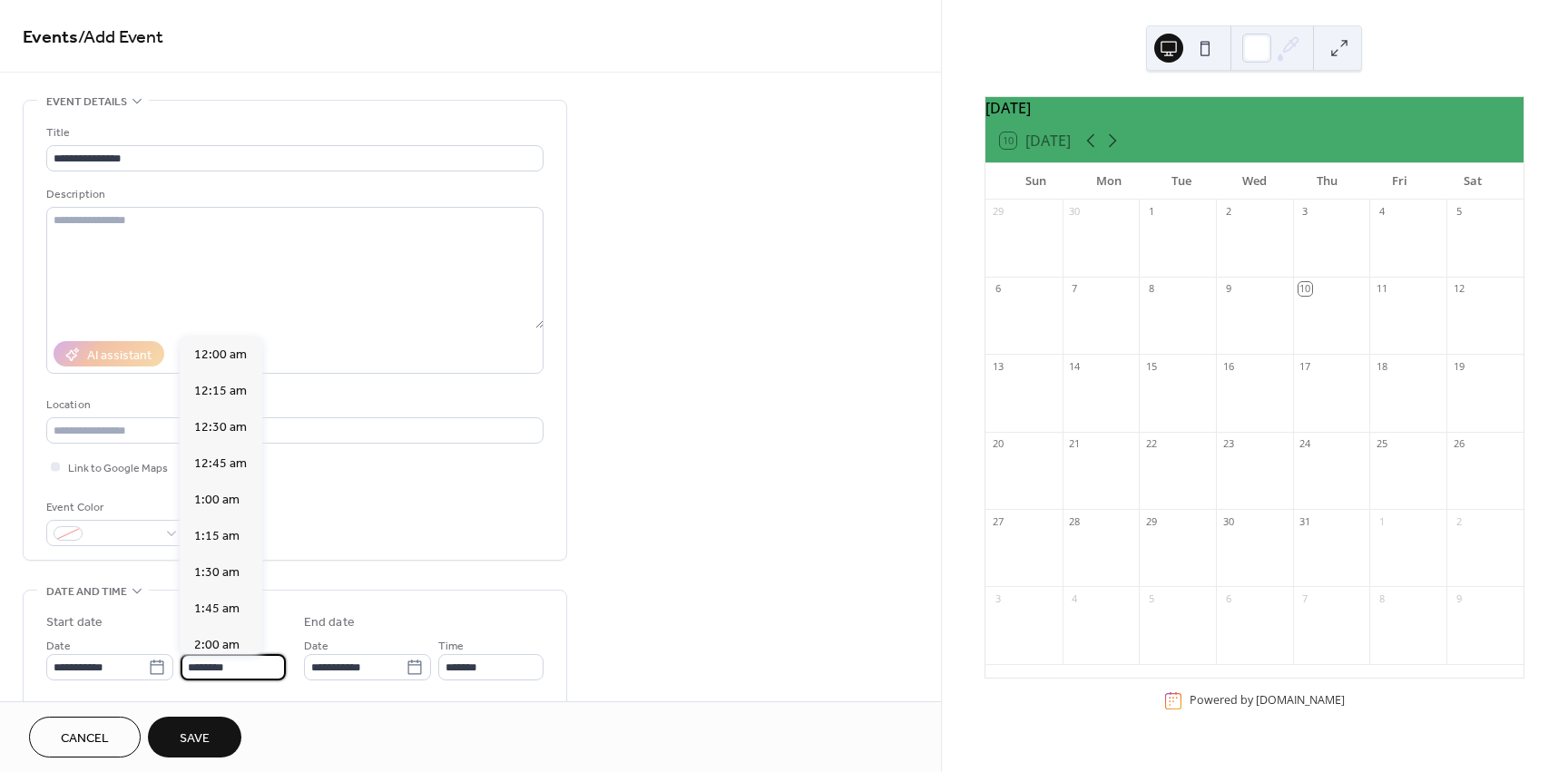 click on "********" at bounding box center [233, 667] 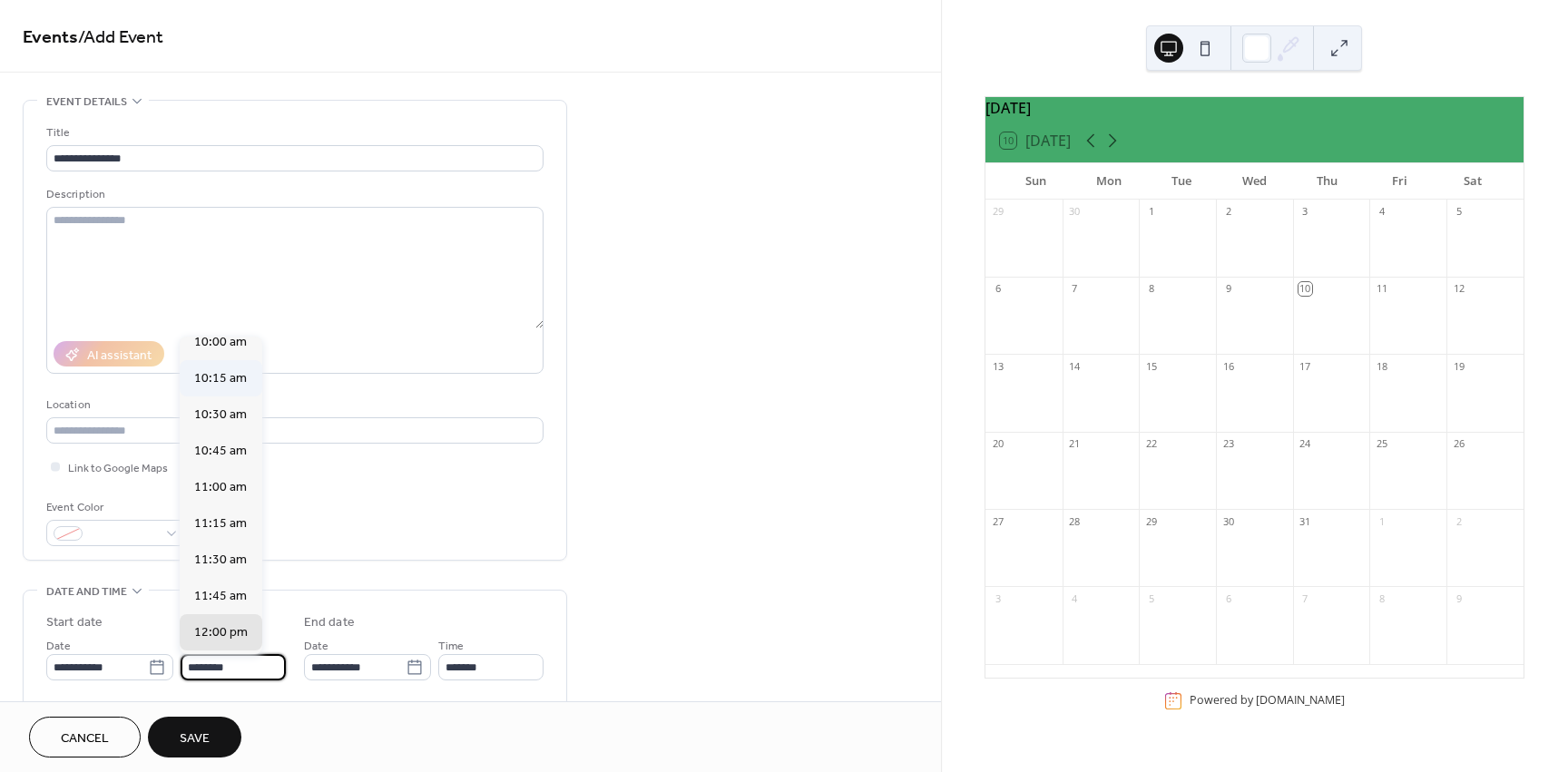 scroll, scrollTop: 1422, scrollLeft: 0, axis: vertical 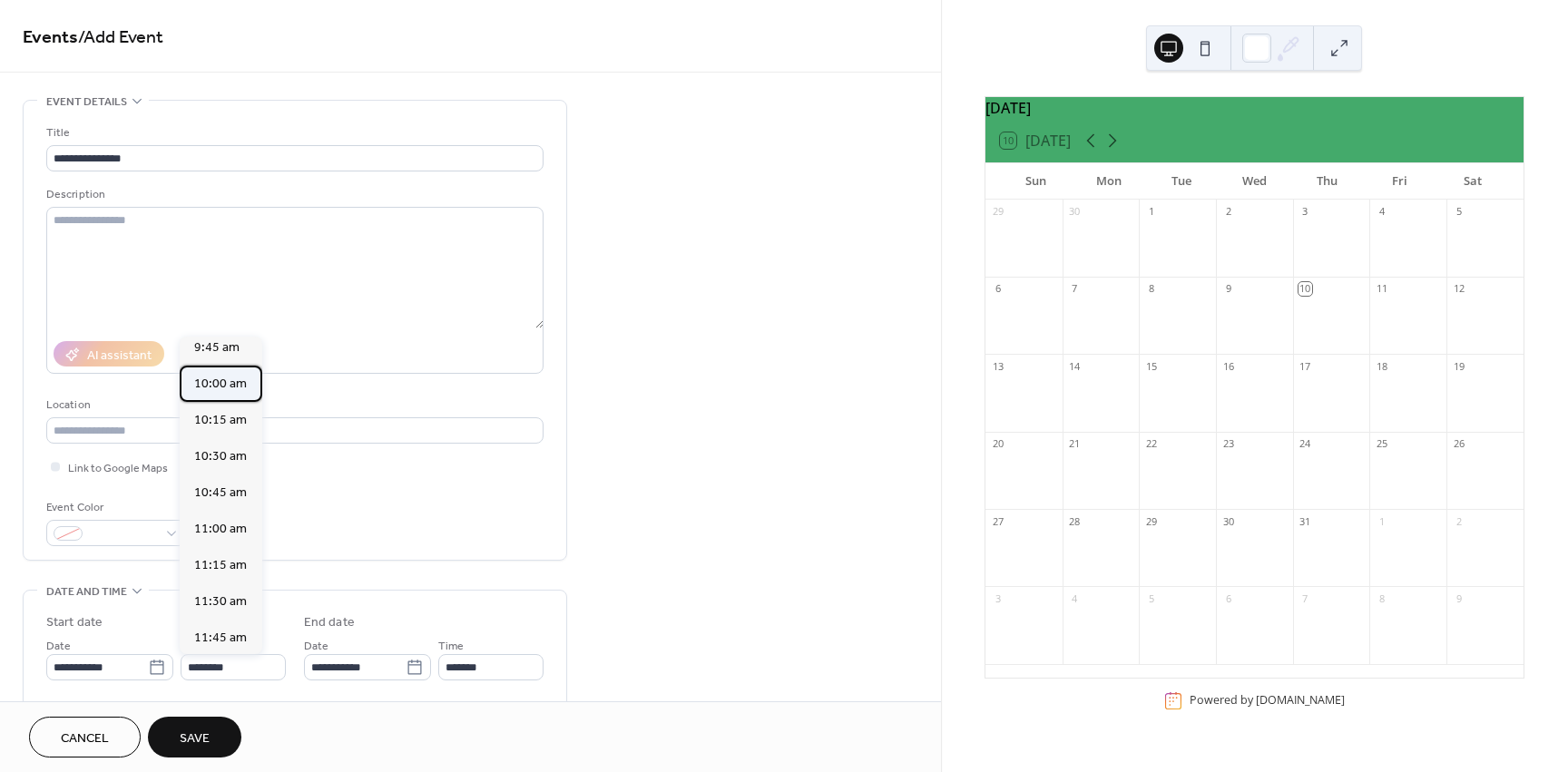 click on "10:00 am" at bounding box center [220, 384] 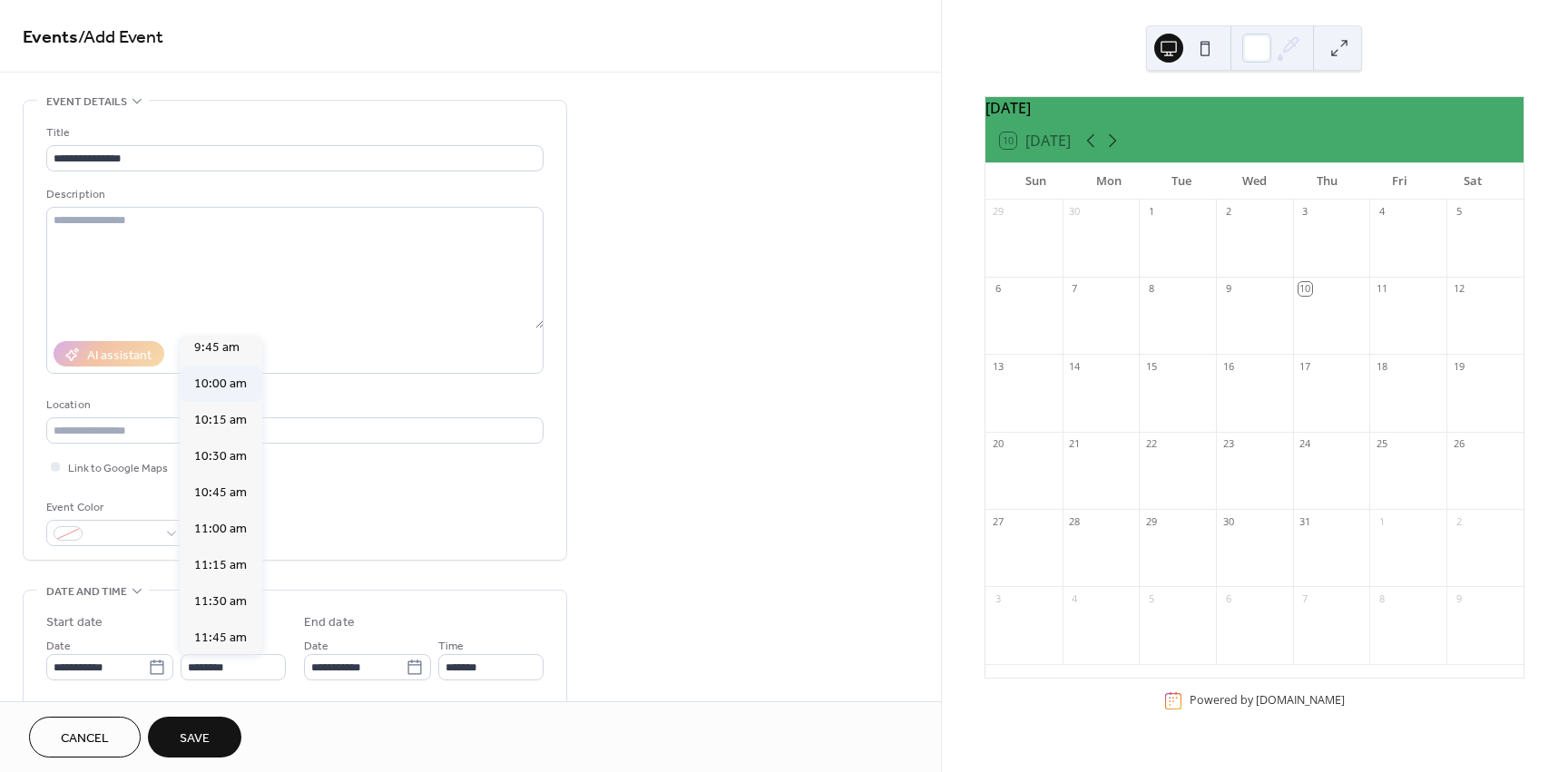 type on "********" 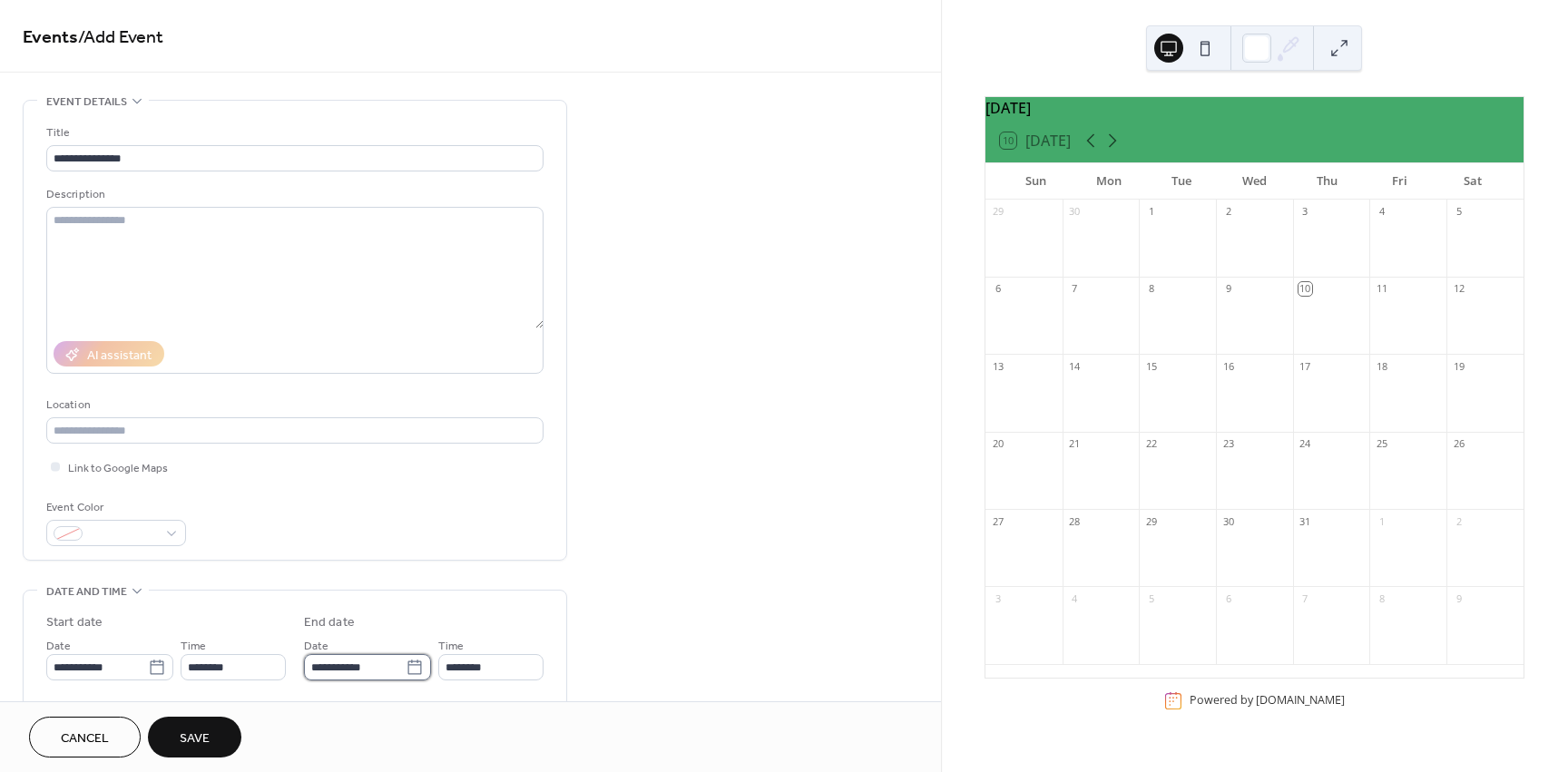 click on "**********" at bounding box center [355, 667] 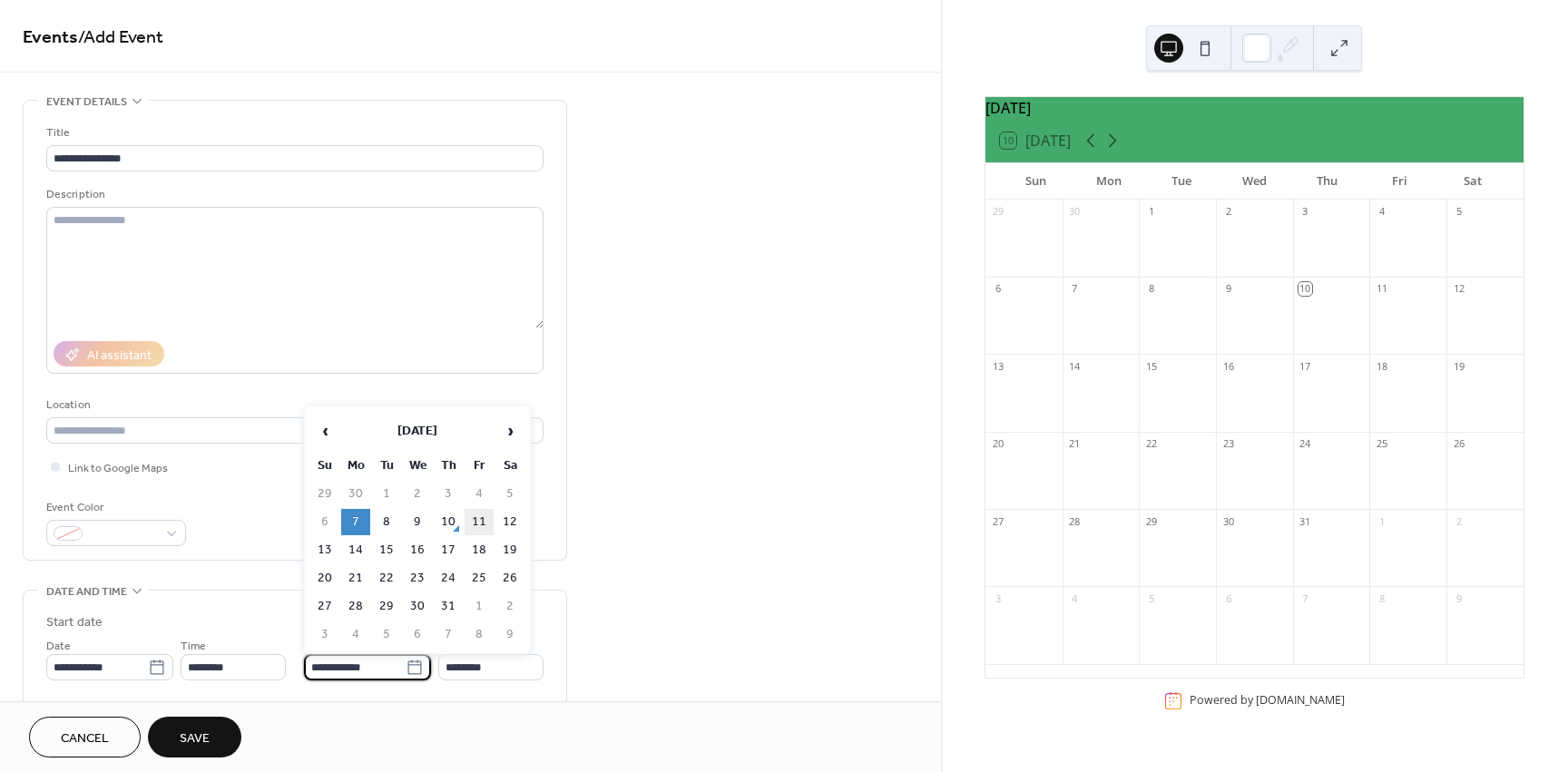click on "11" at bounding box center (479, 522) 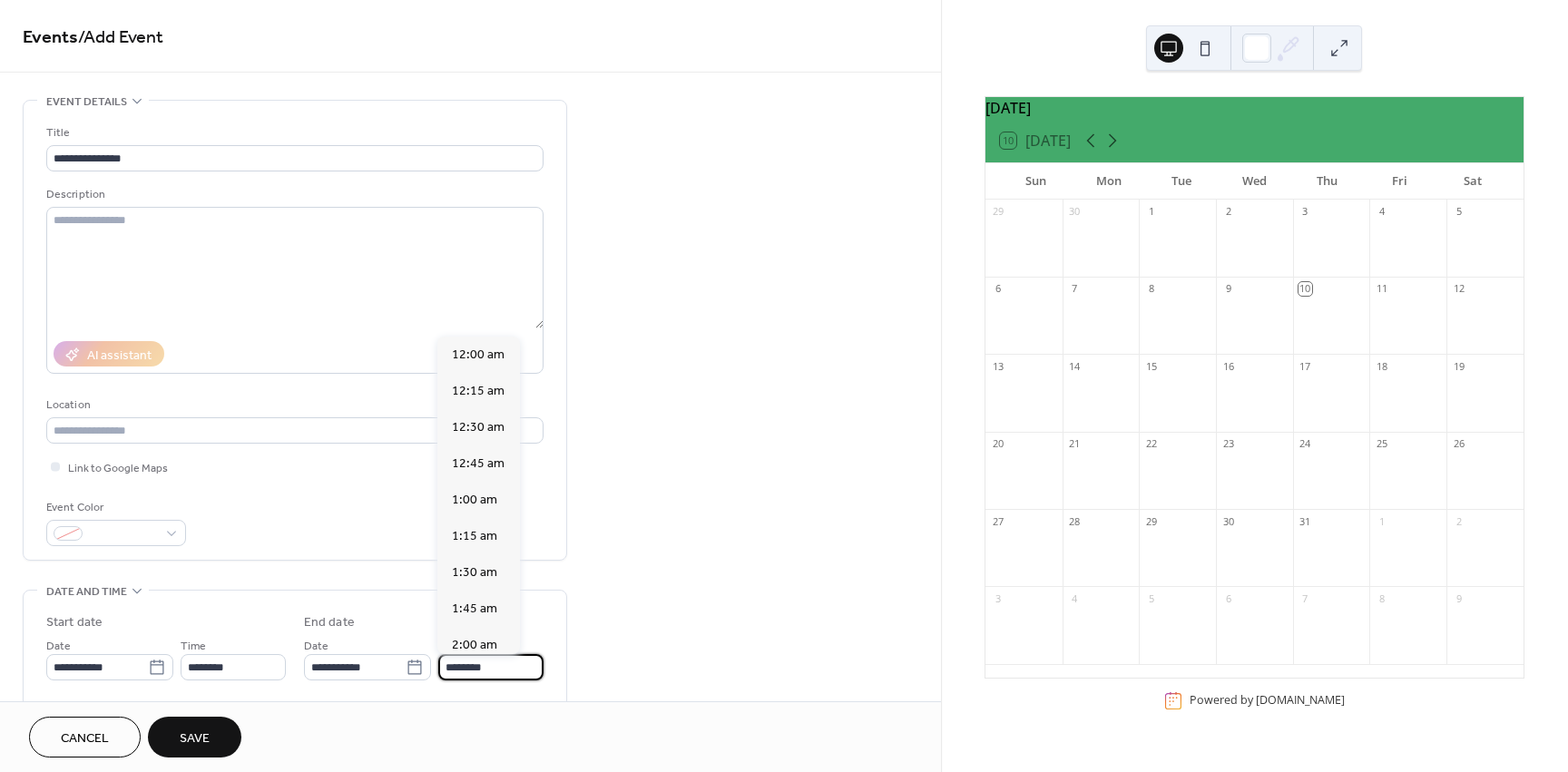 click on "********" at bounding box center [491, 667] 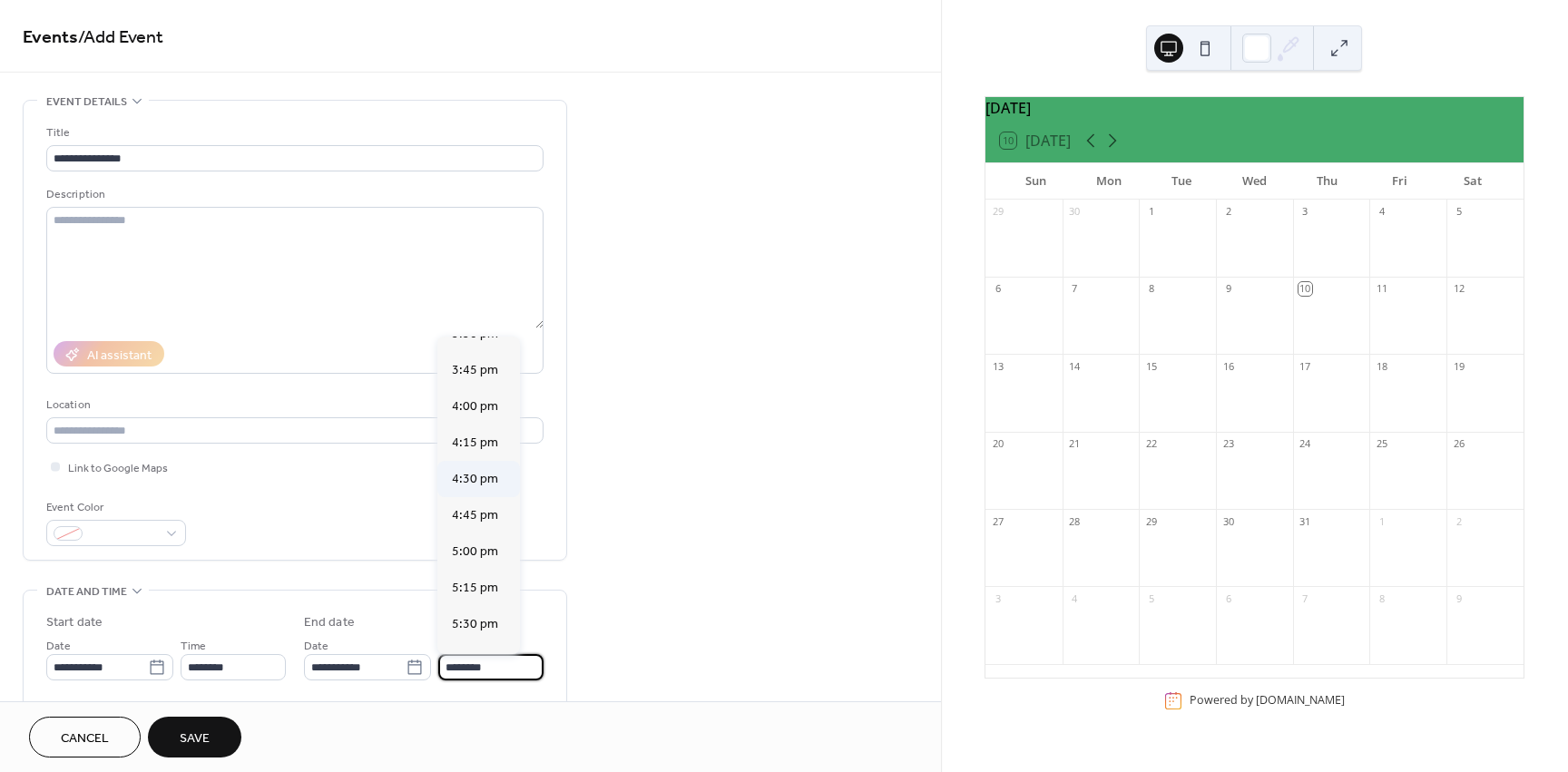 scroll, scrollTop: 2272, scrollLeft: 0, axis: vertical 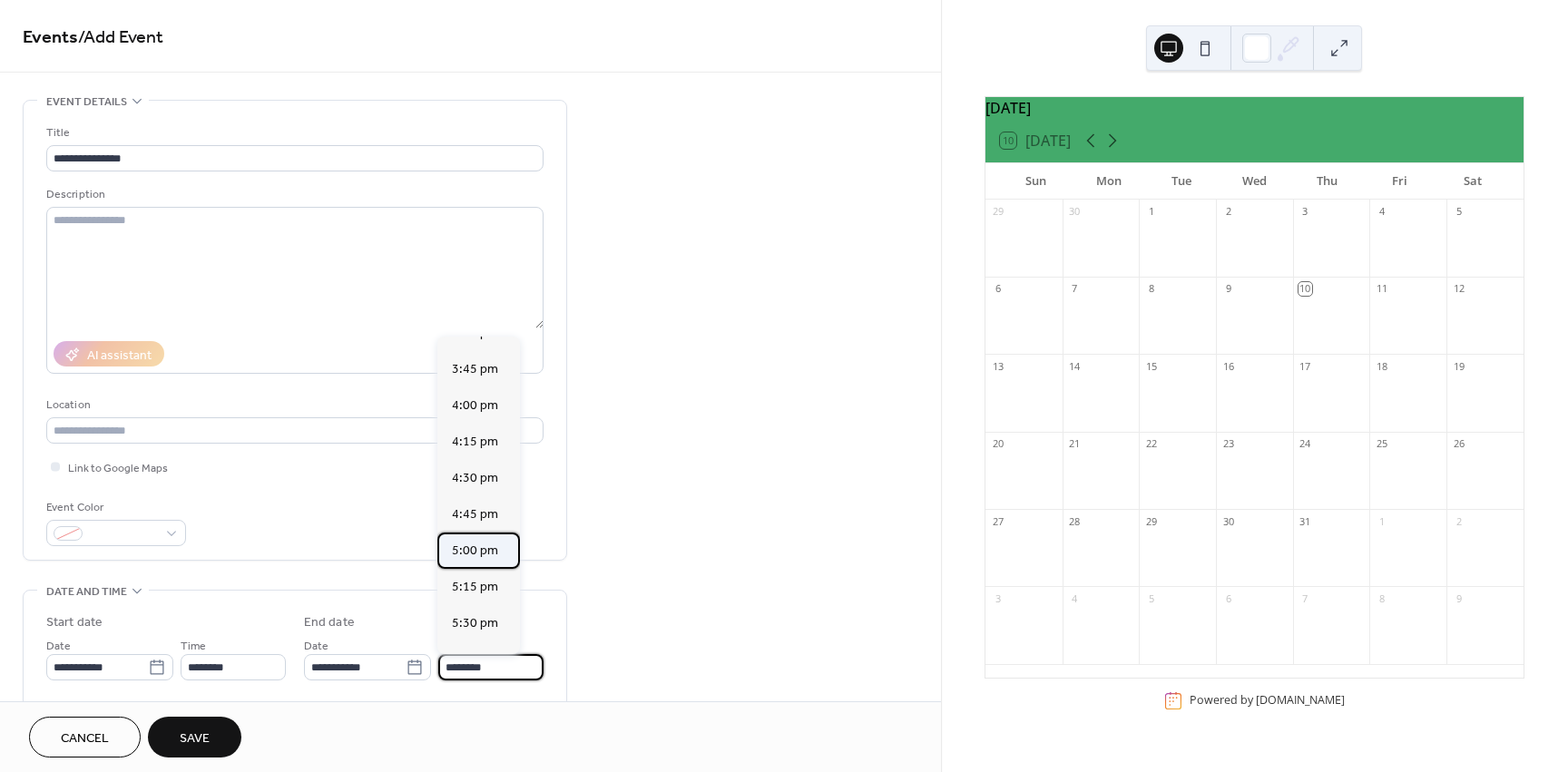 click on "5:00 pm" at bounding box center [475, 551] 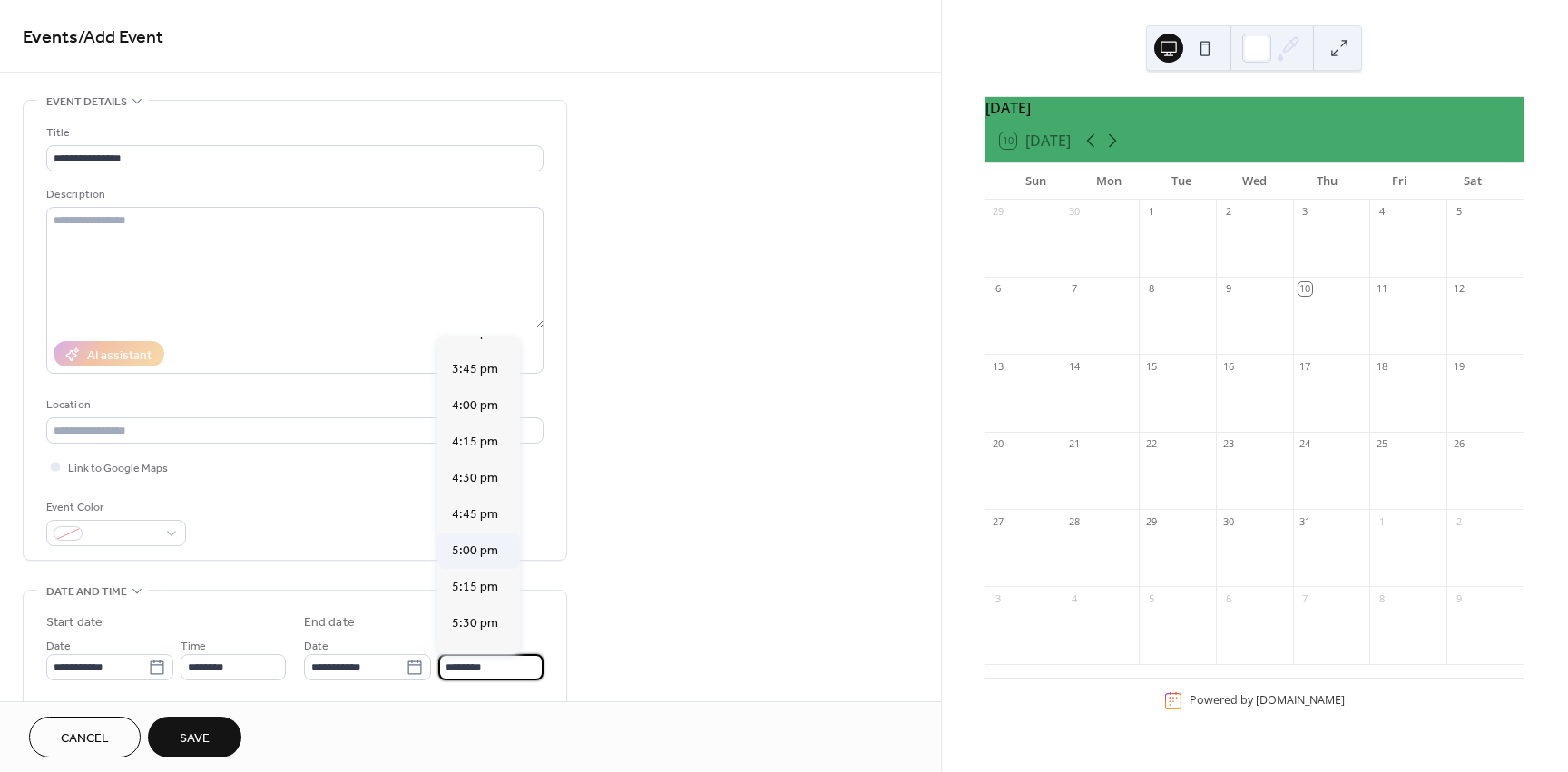 type on "*******" 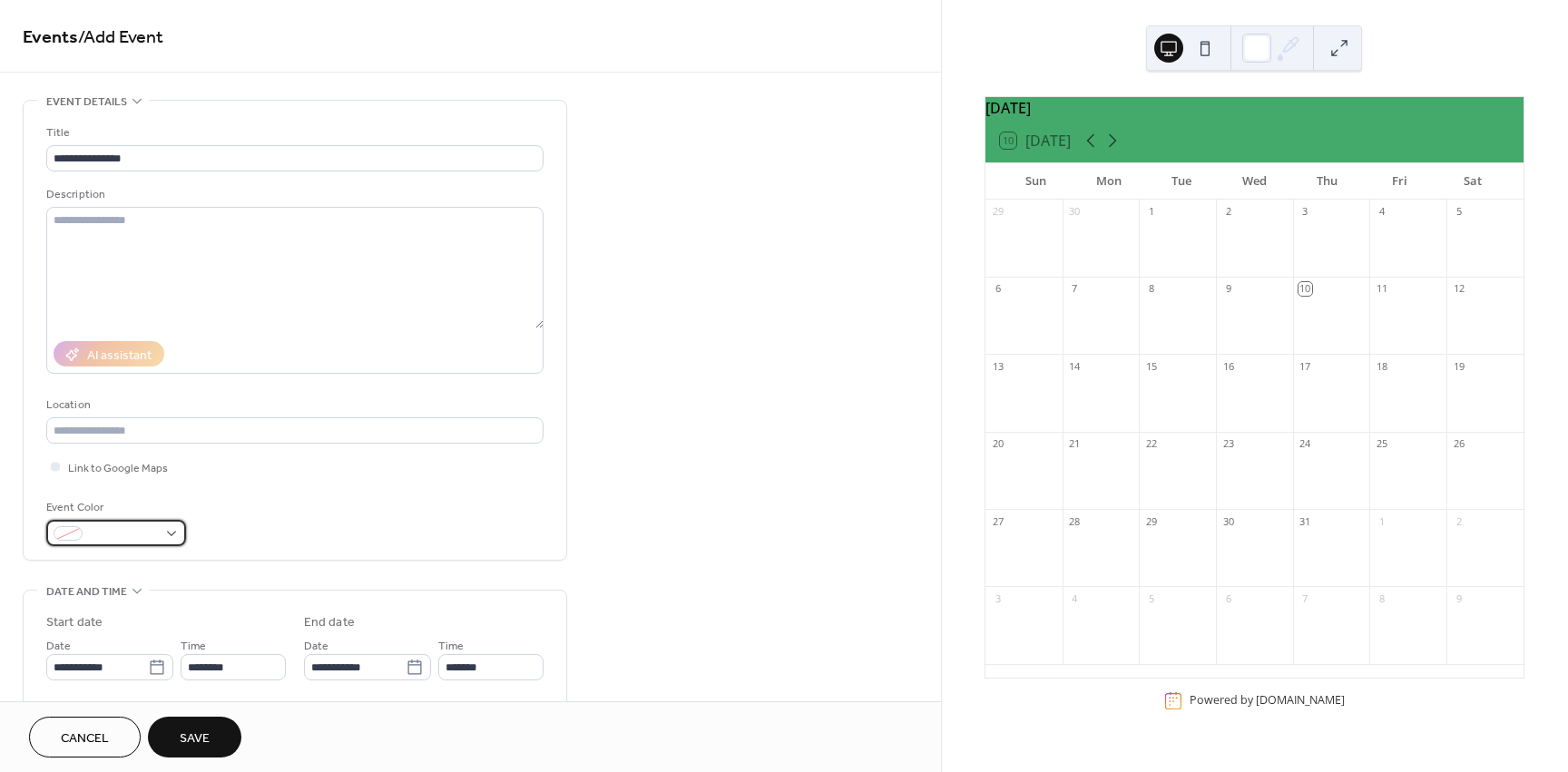 click at bounding box center (116, 533) 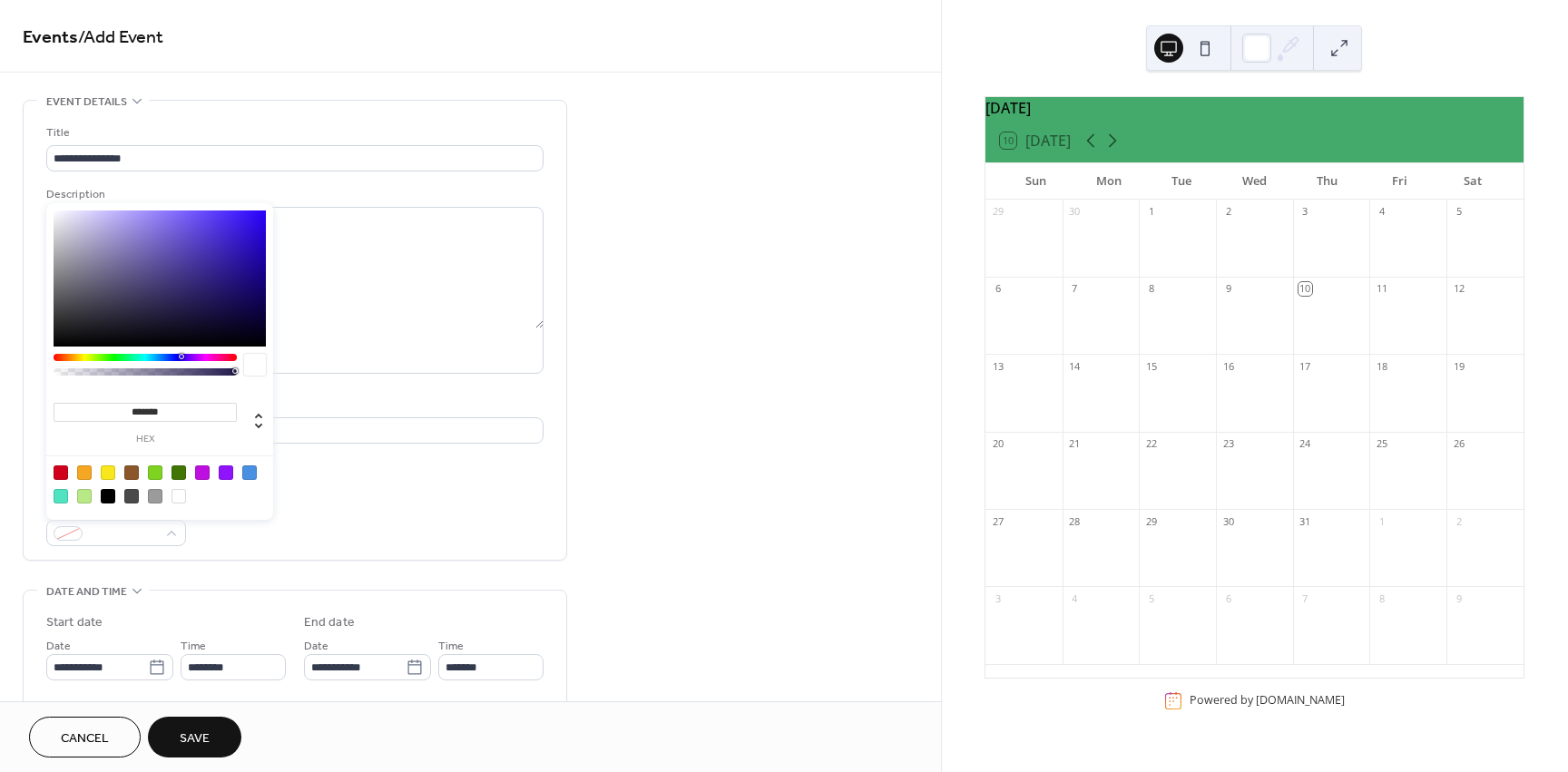 click at bounding box center (61, 473) 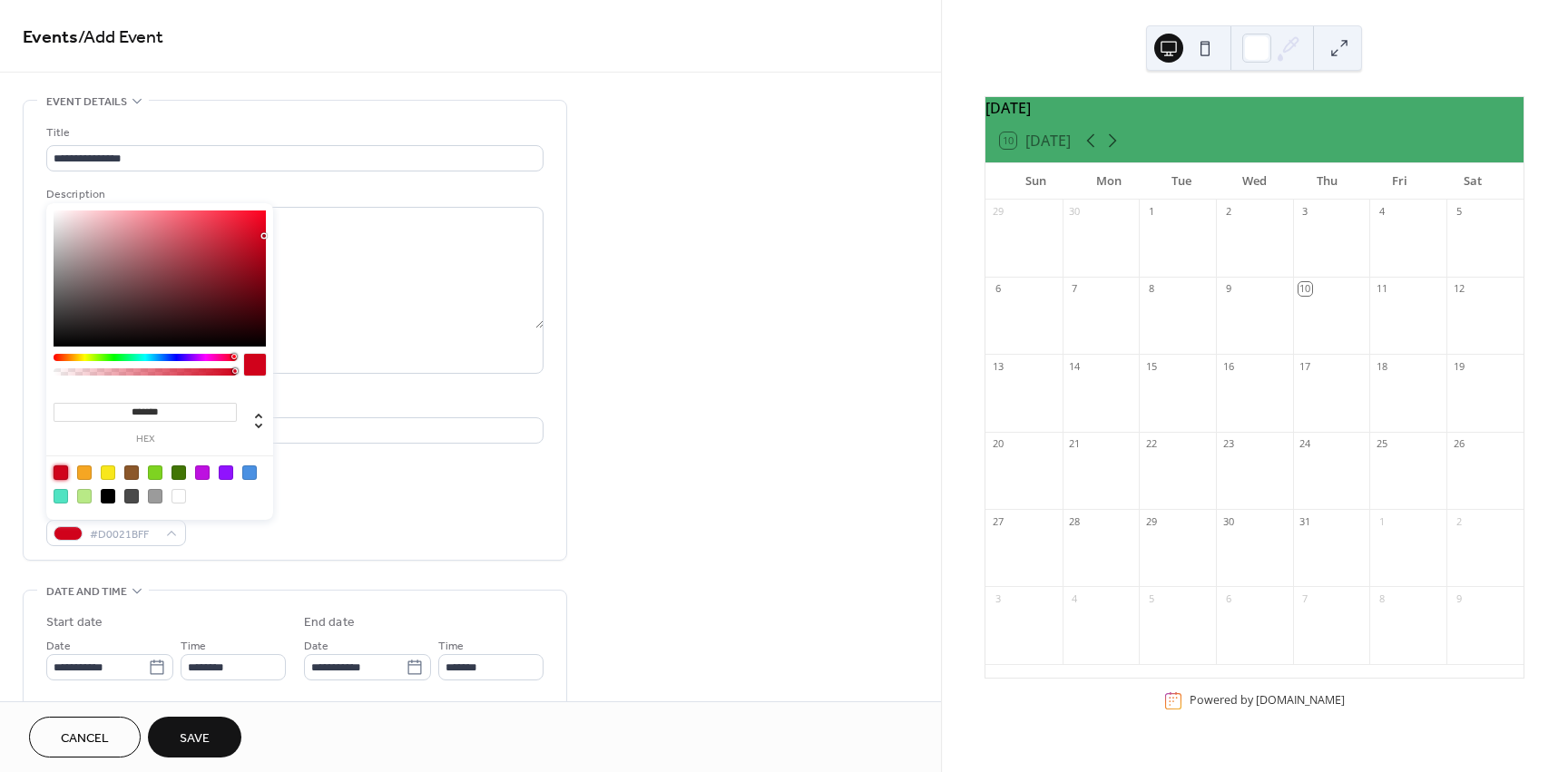click on "Event Color #D0021BFF" at bounding box center [295, 522] 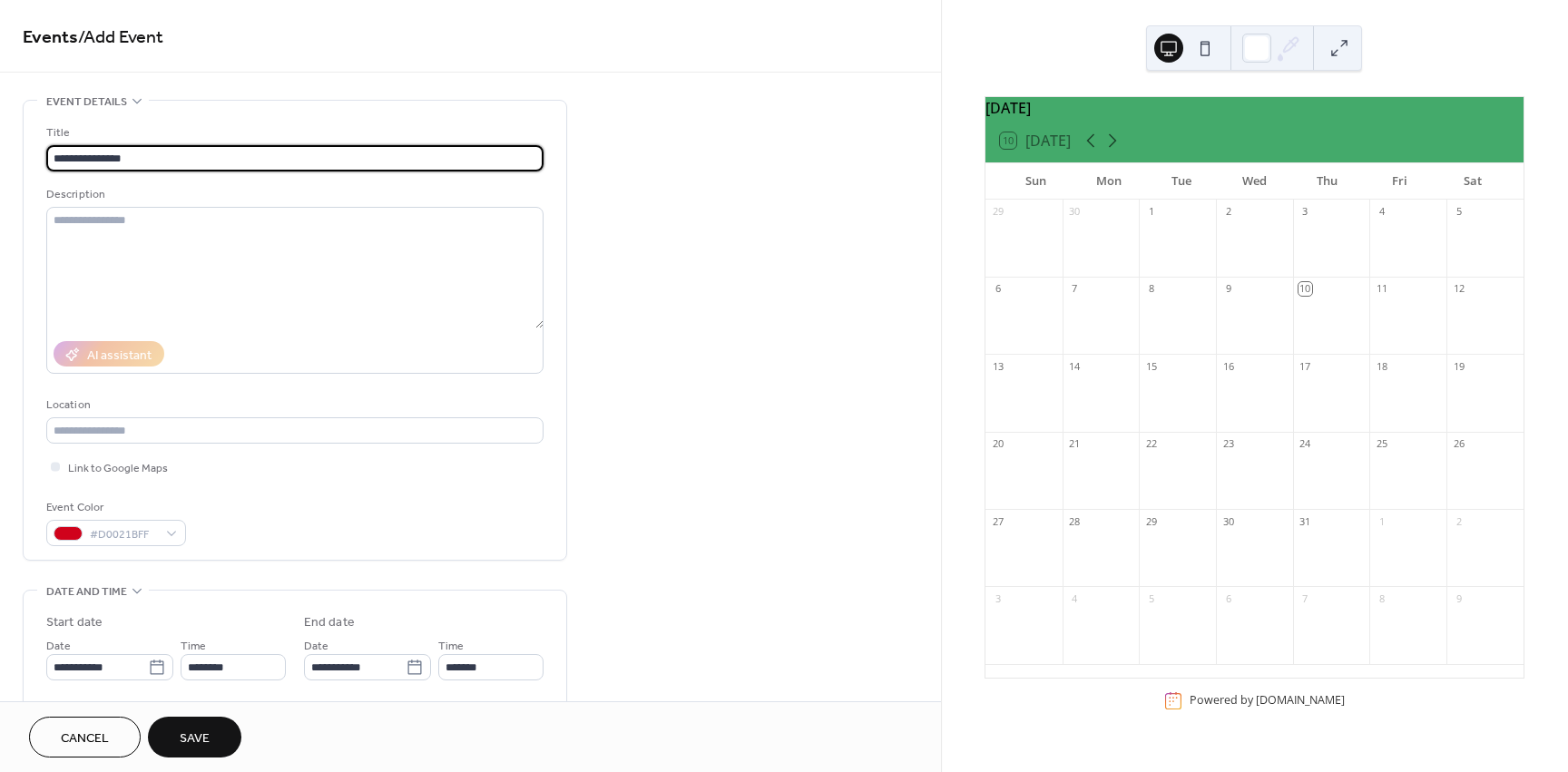 drag, startPoint x: 145, startPoint y: 161, endPoint x: -54, endPoint y: 165, distance: 199.0402 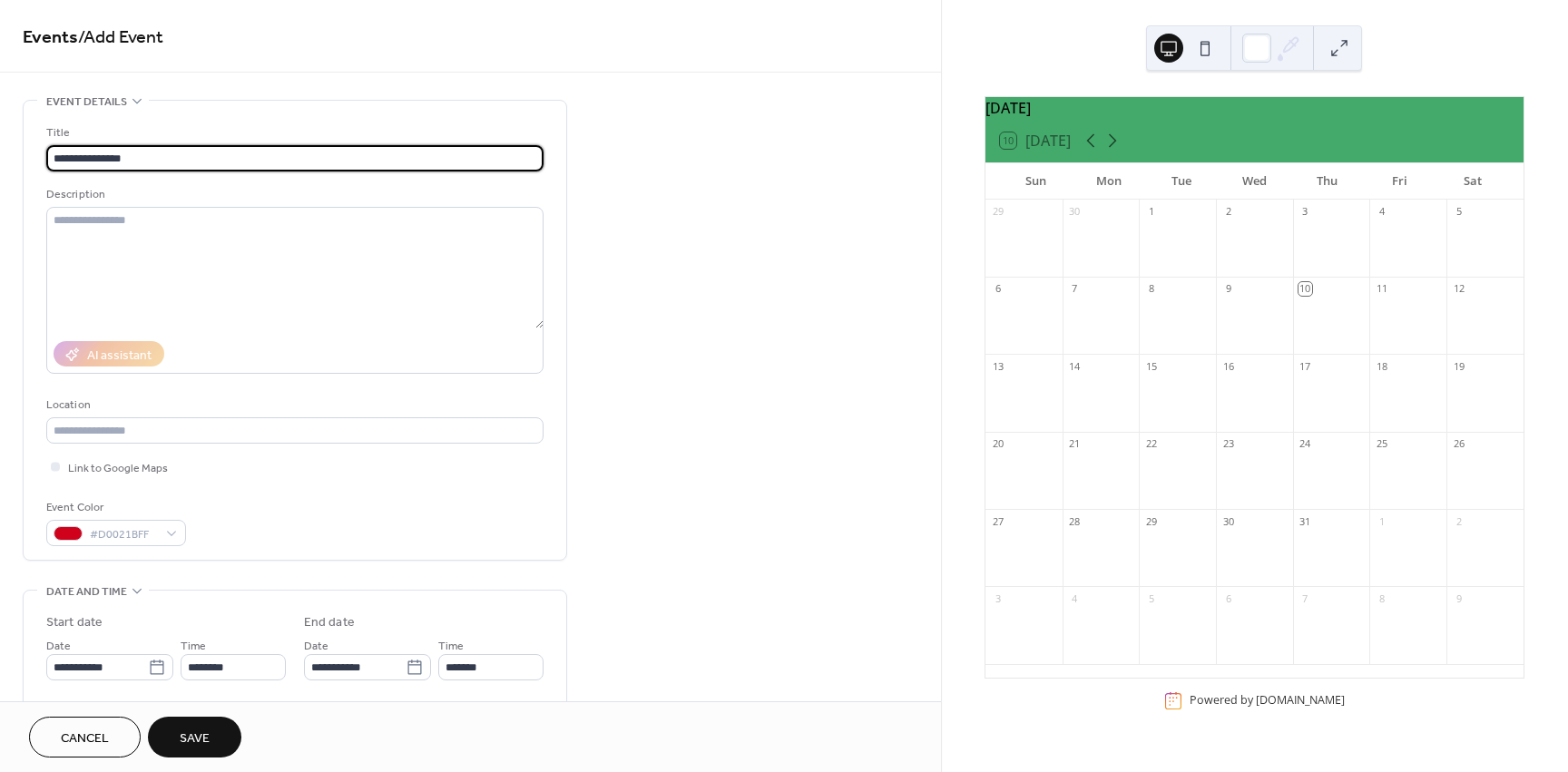 click on "**********" at bounding box center (784, 386) 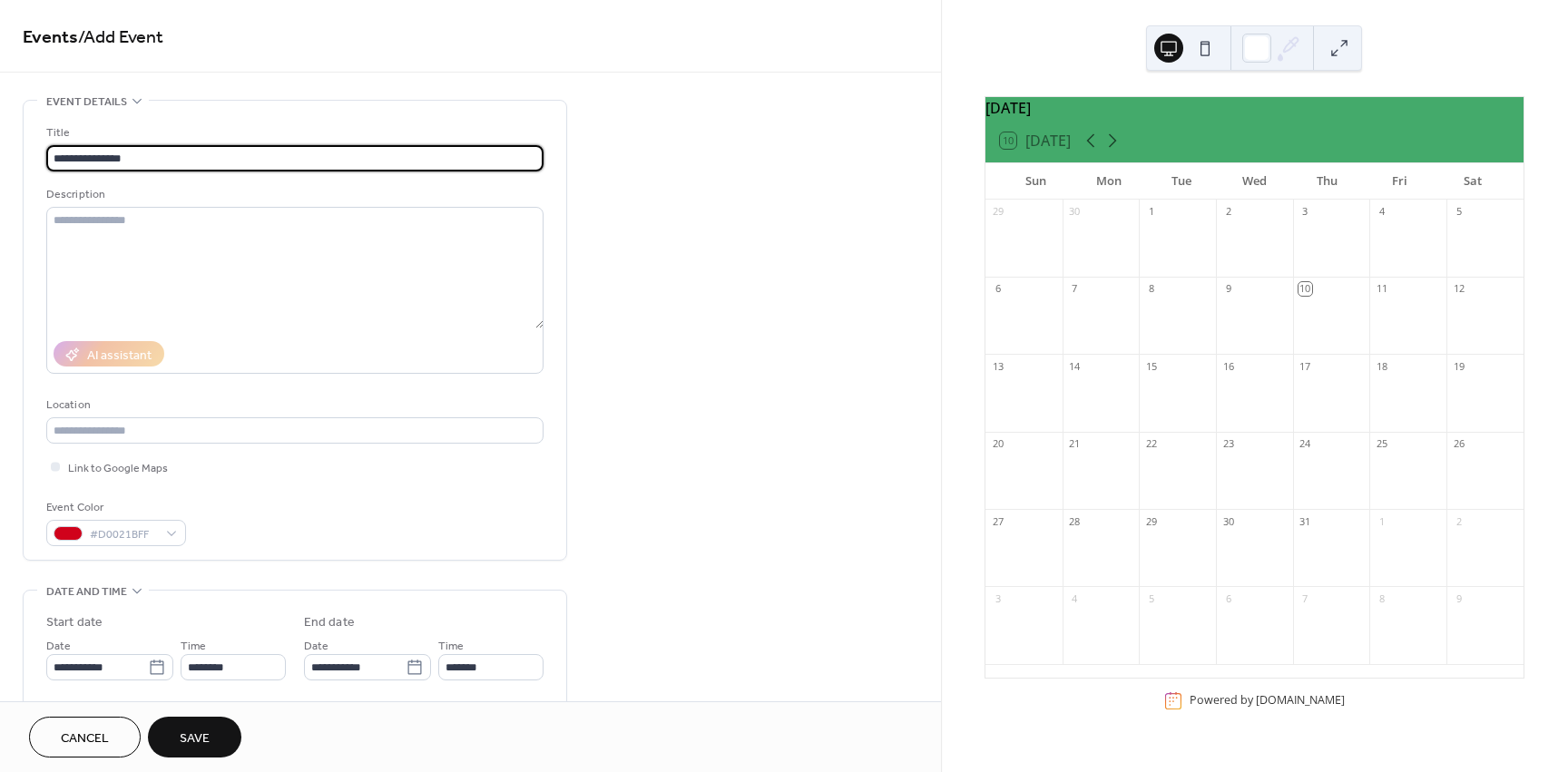 type on "**********" 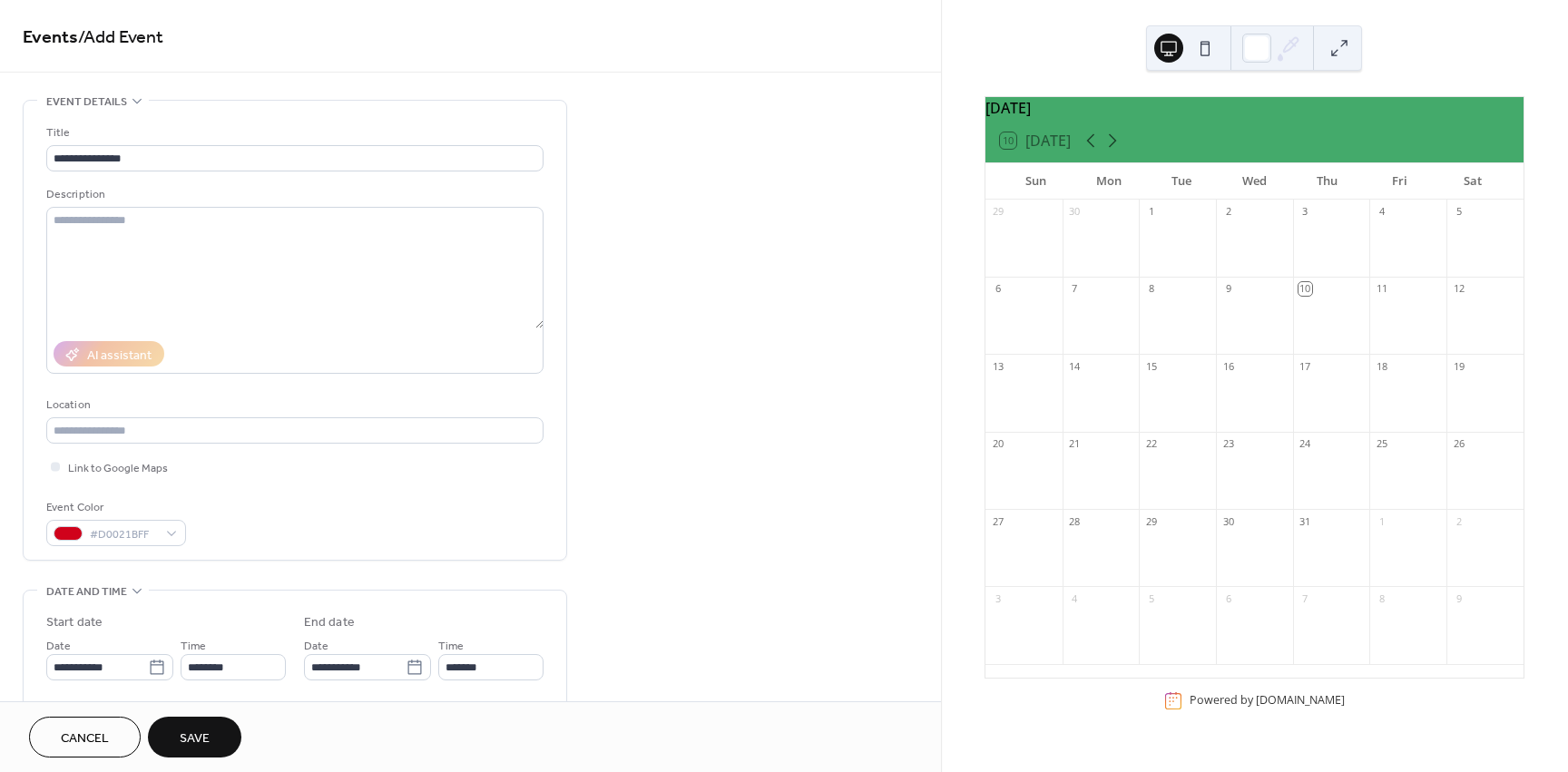 click on "**********" at bounding box center [470, 652] 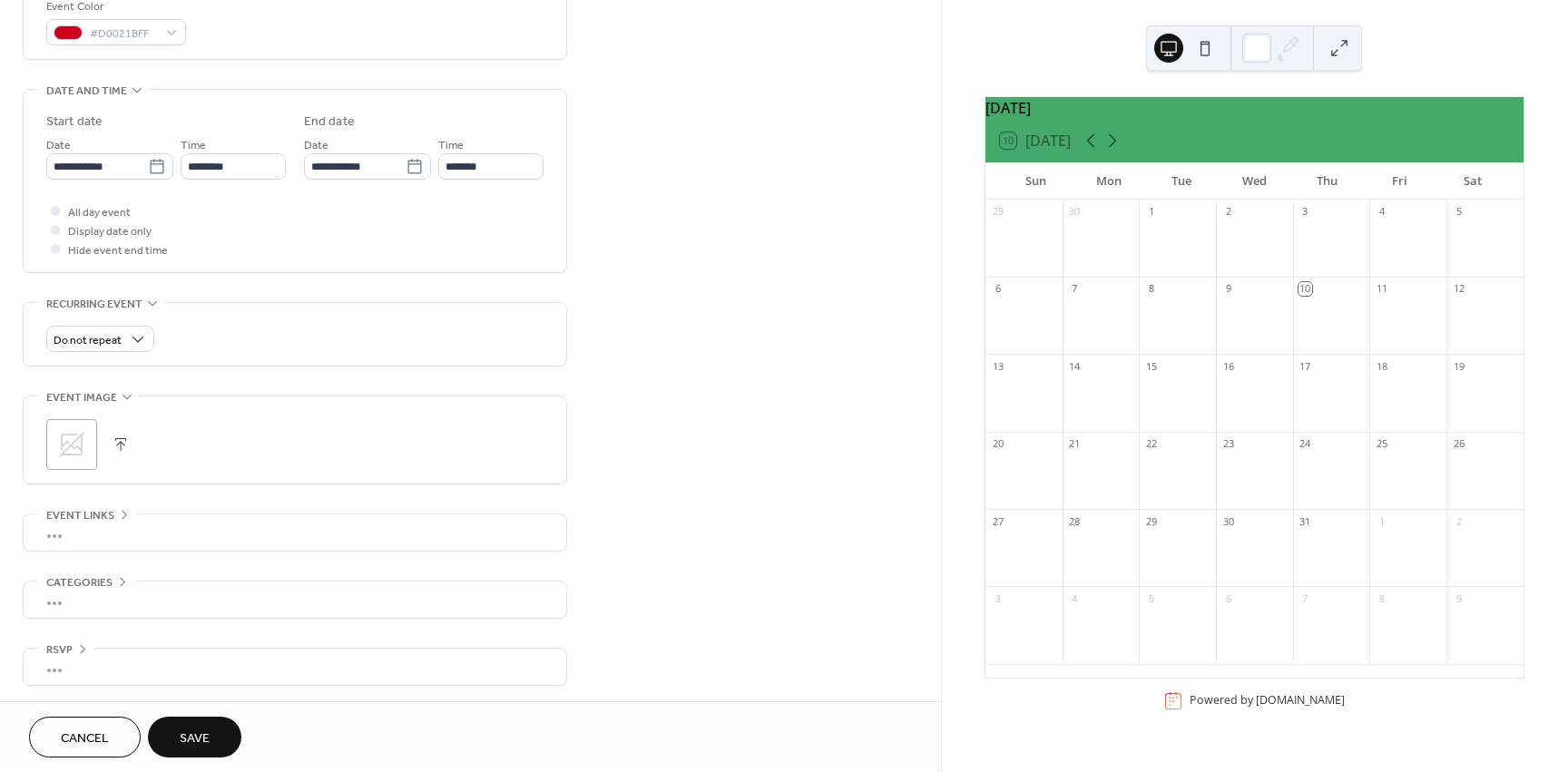 scroll, scrollTop: 503, scrollLeft: 0, axis: vertical 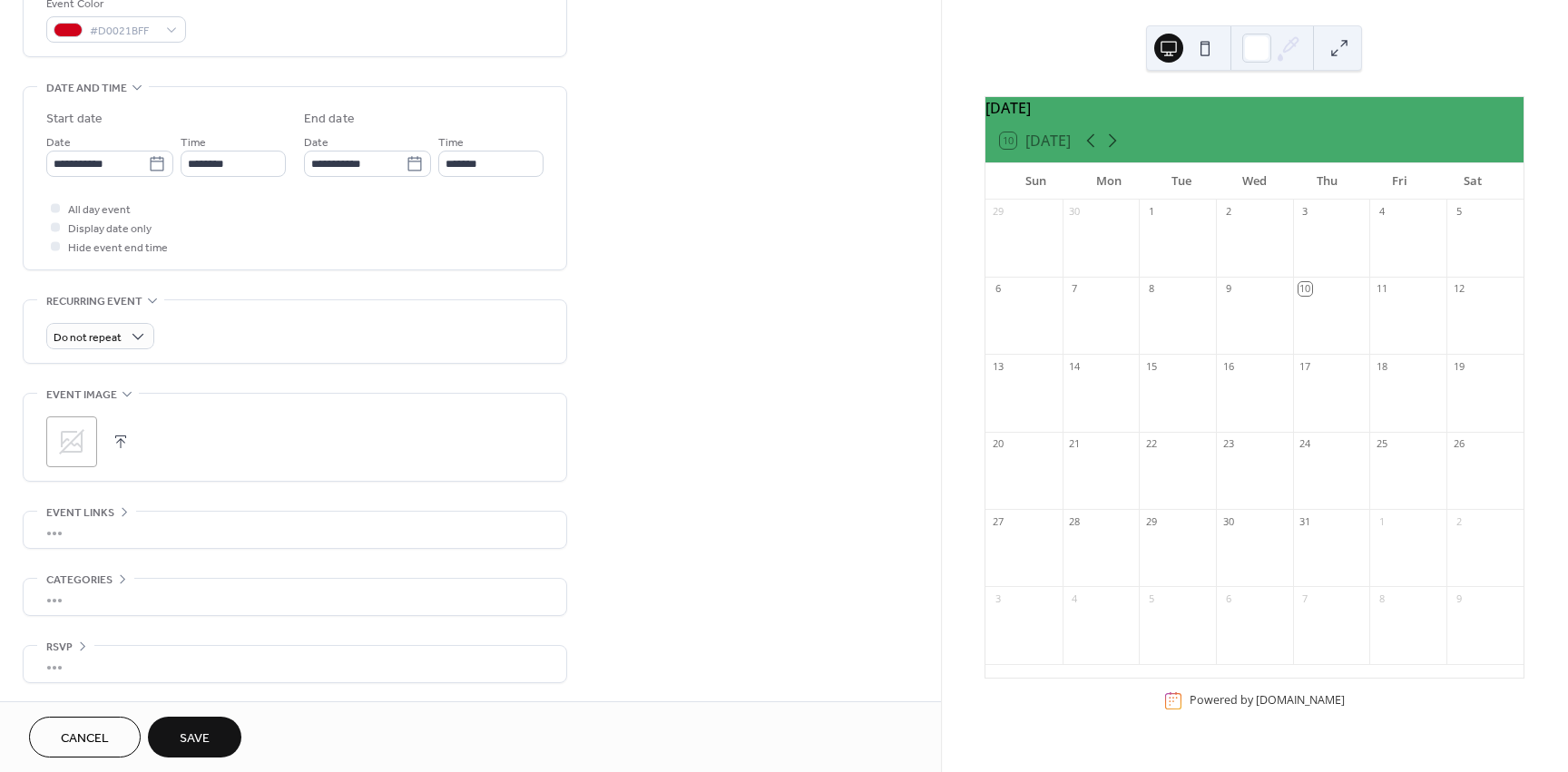 click on "Save" at bounding box center [194, 738] 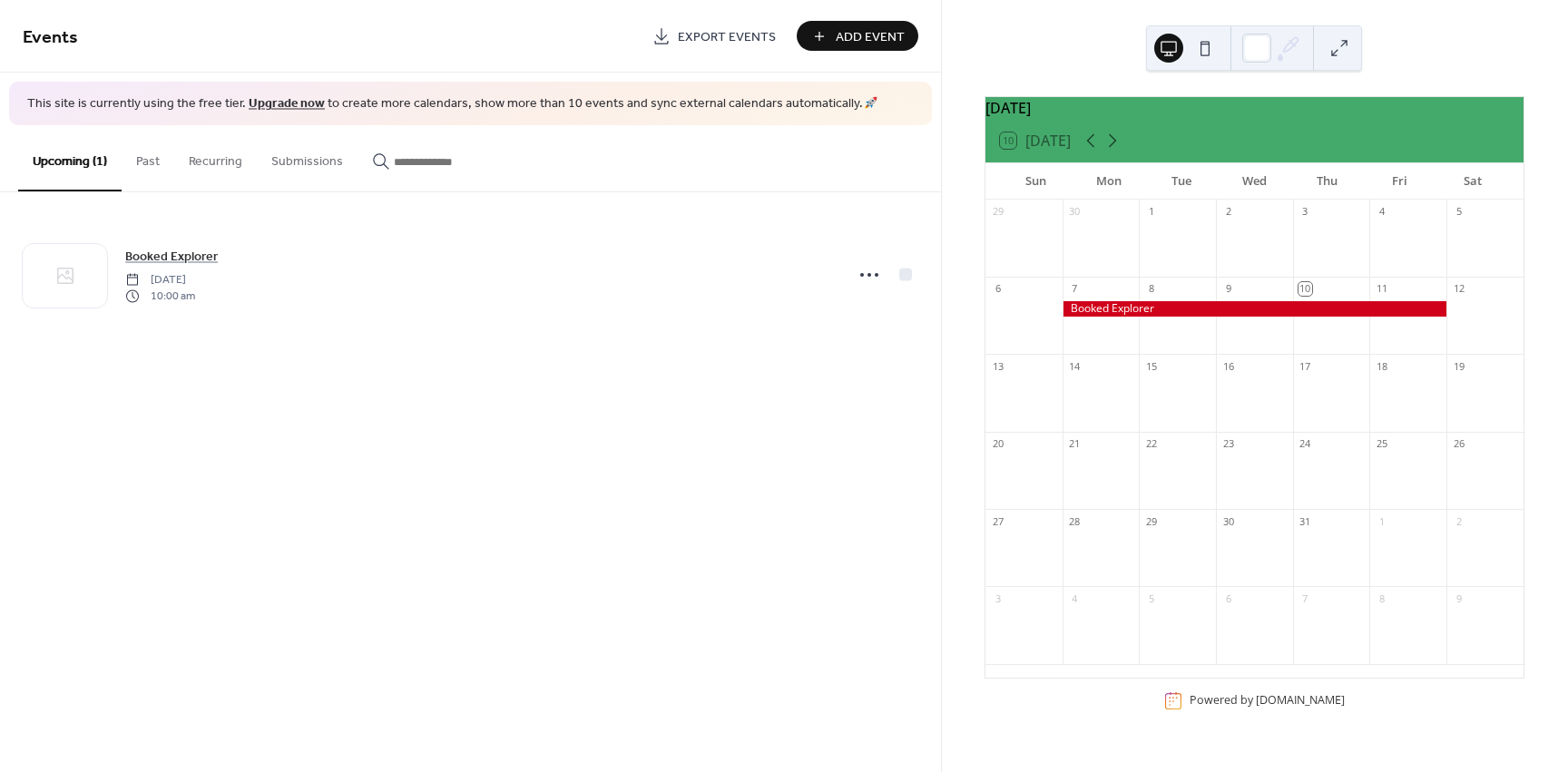 click at bounding box center [1331, 402] 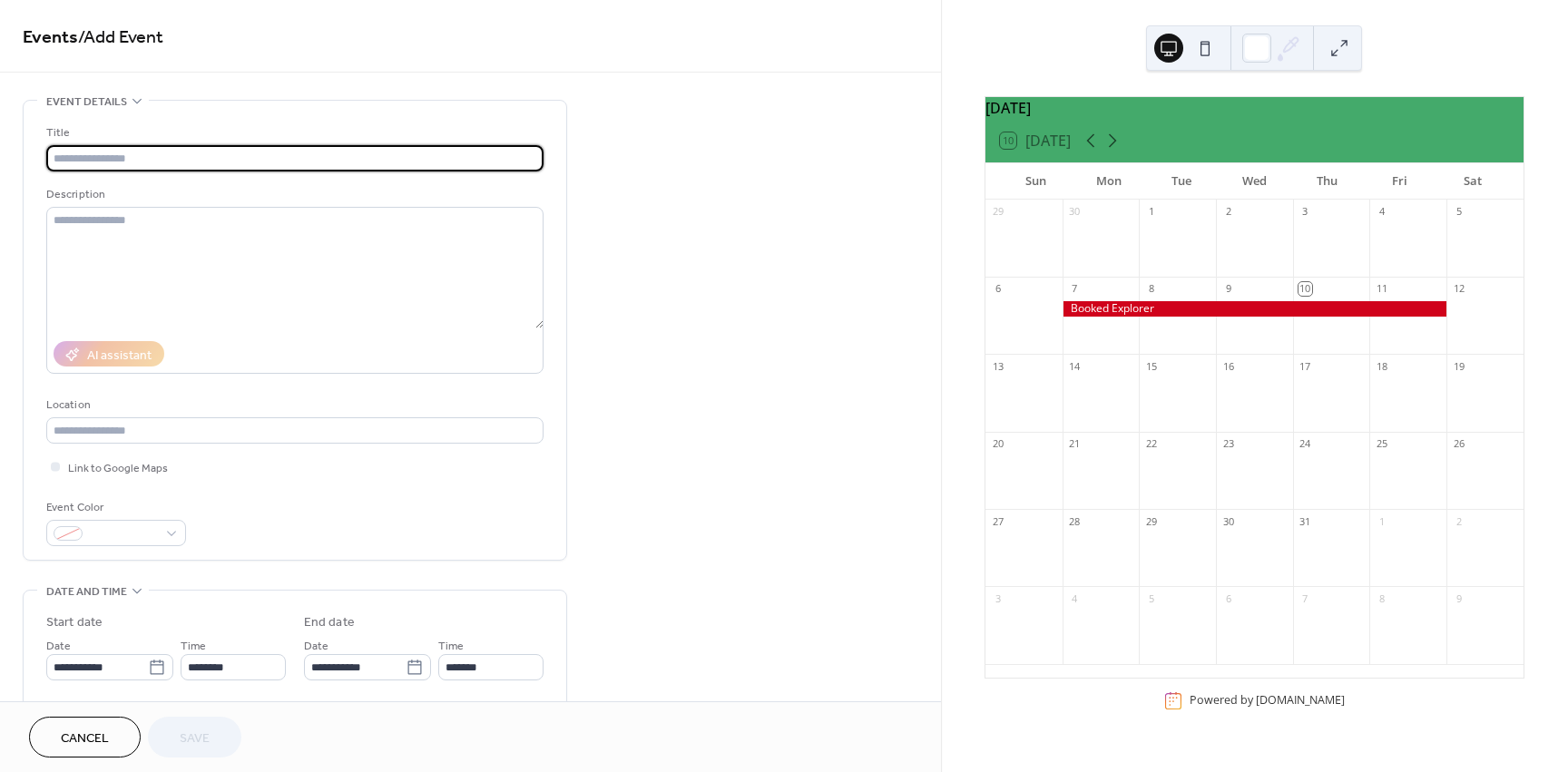 click at bounding box center [295, 158] 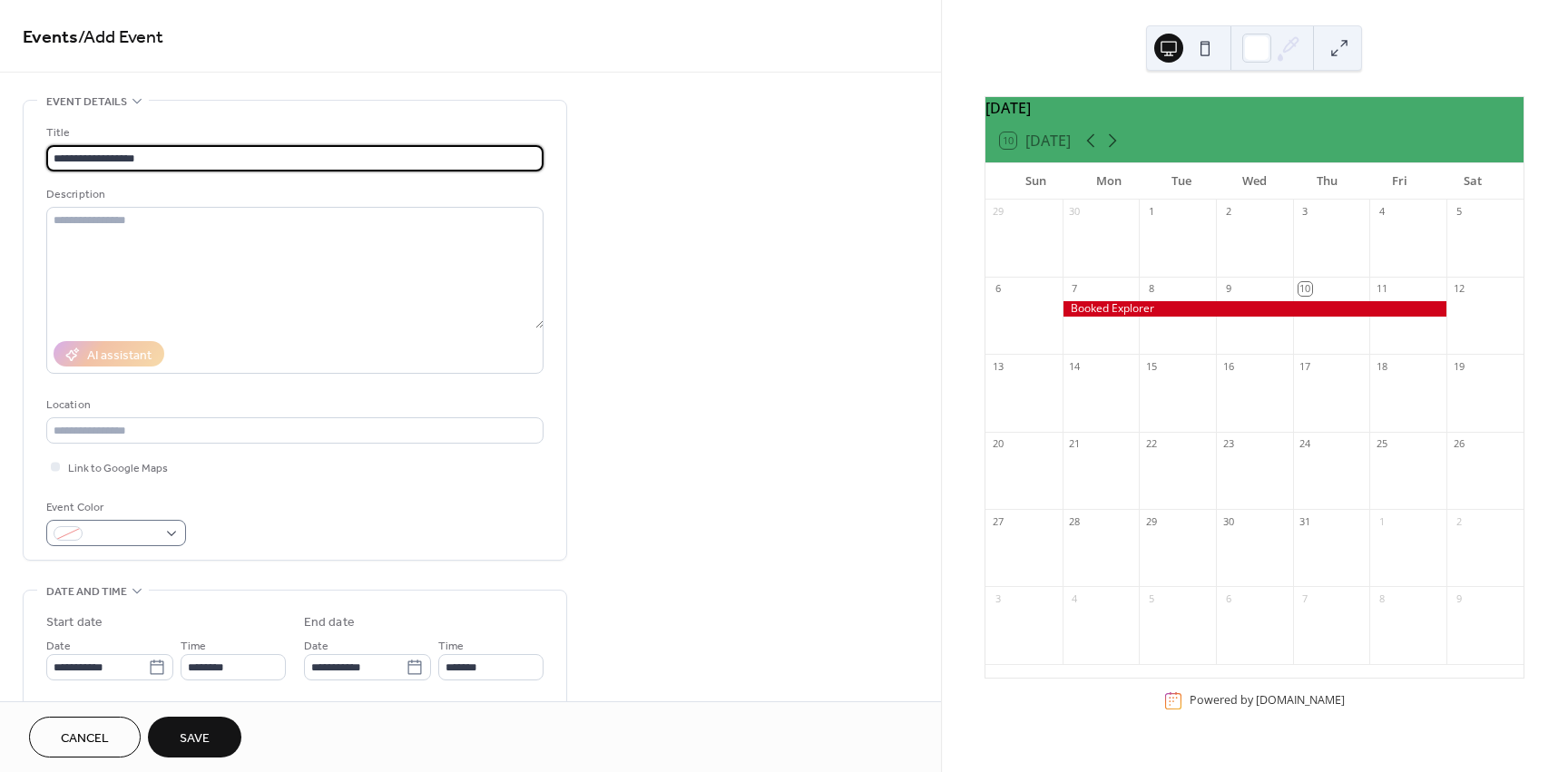 type on "**********" 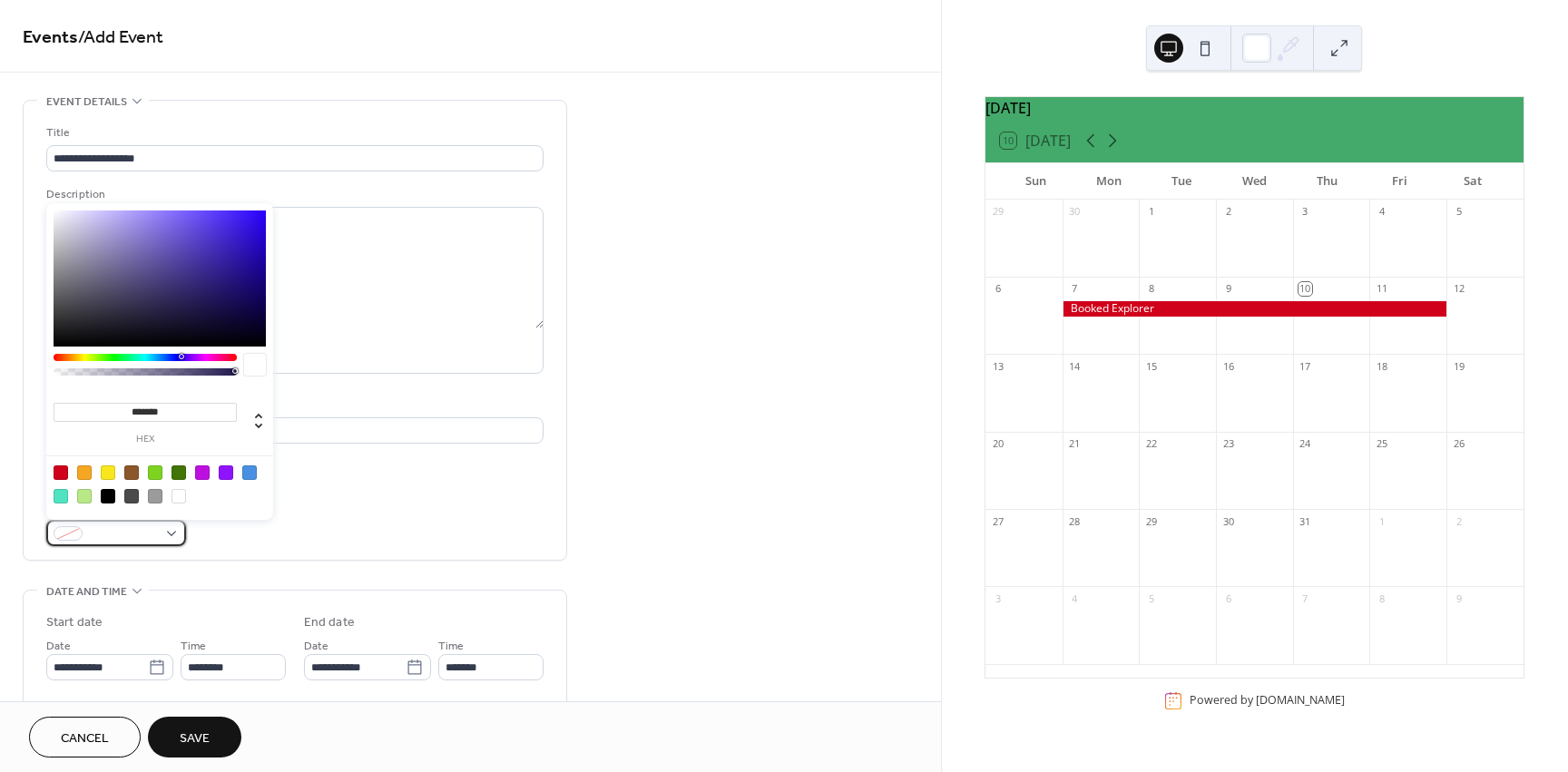 click at bounding box center [116, 533] 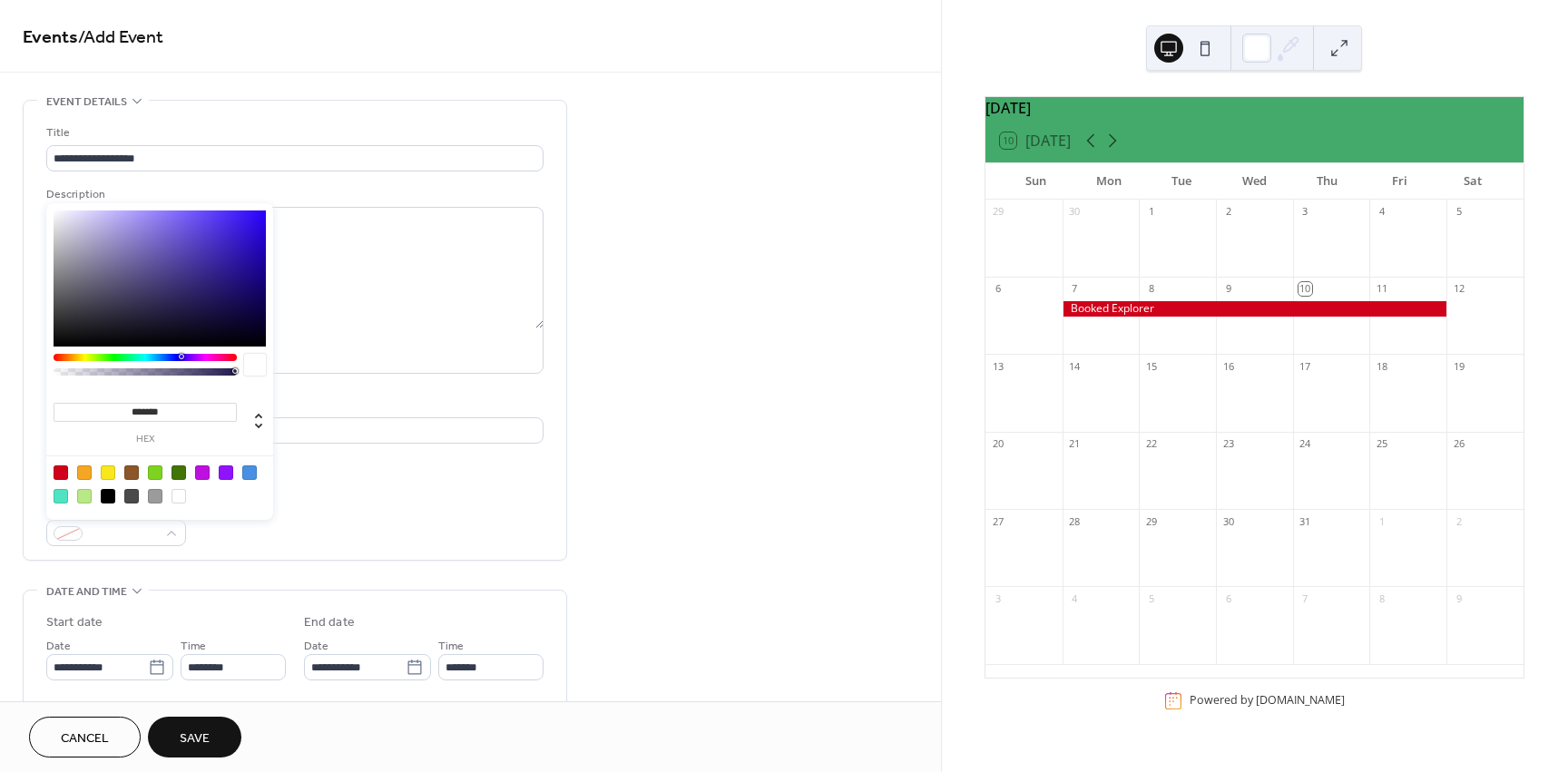 click at bounding box center (61, 473) 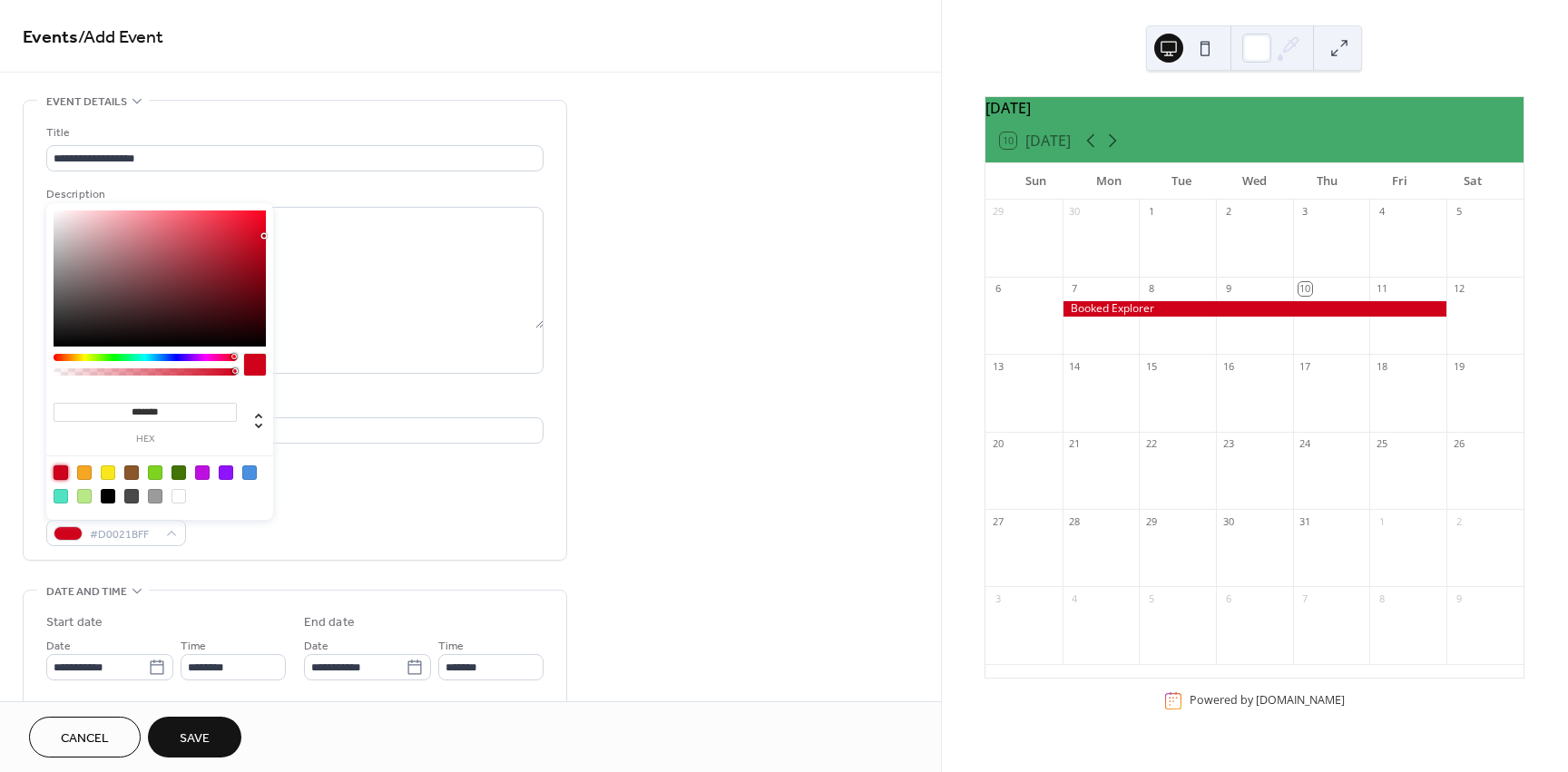 type on "*******" 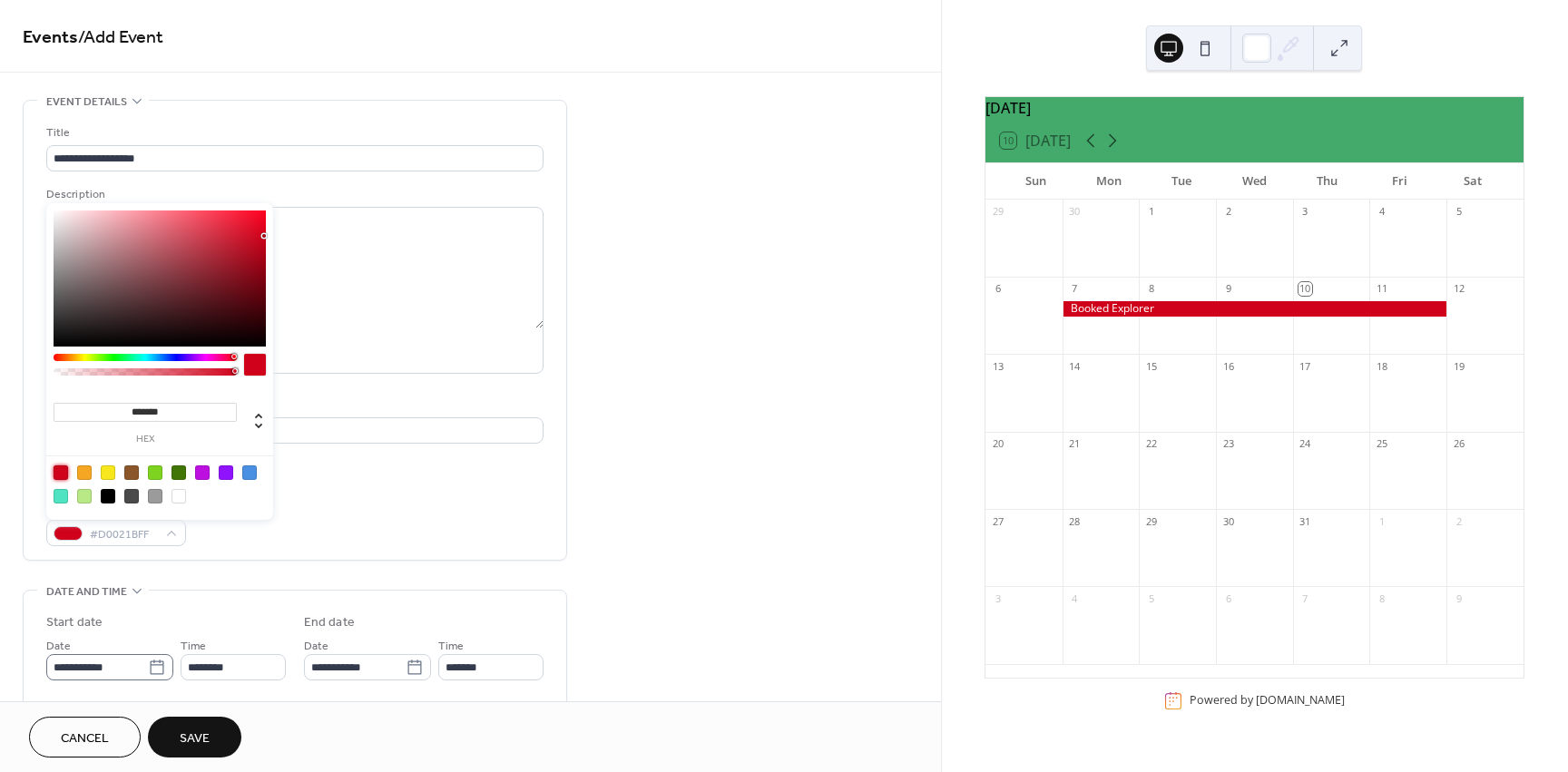 click 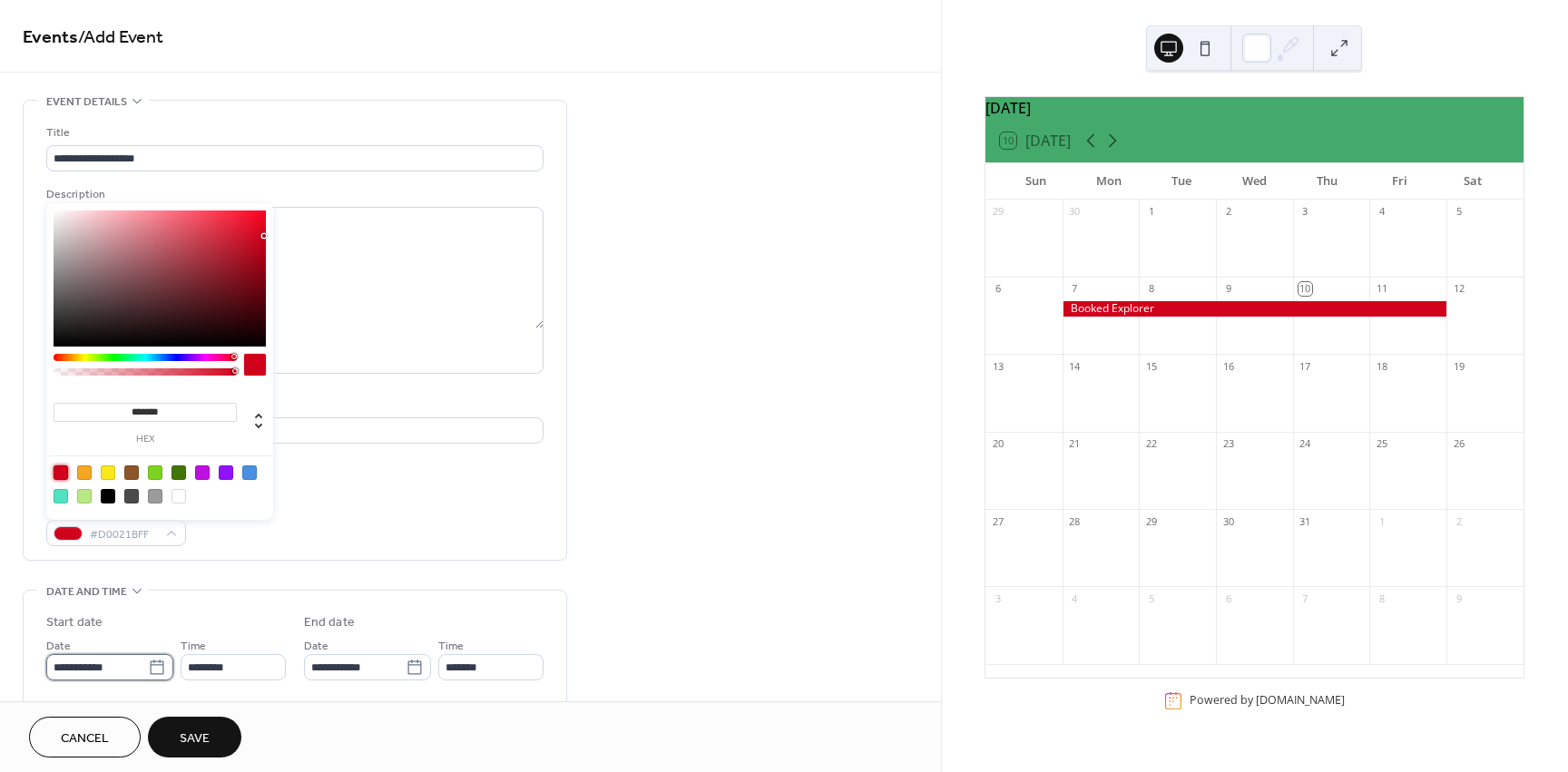 click on "**********" at bounding box center (97, 667) 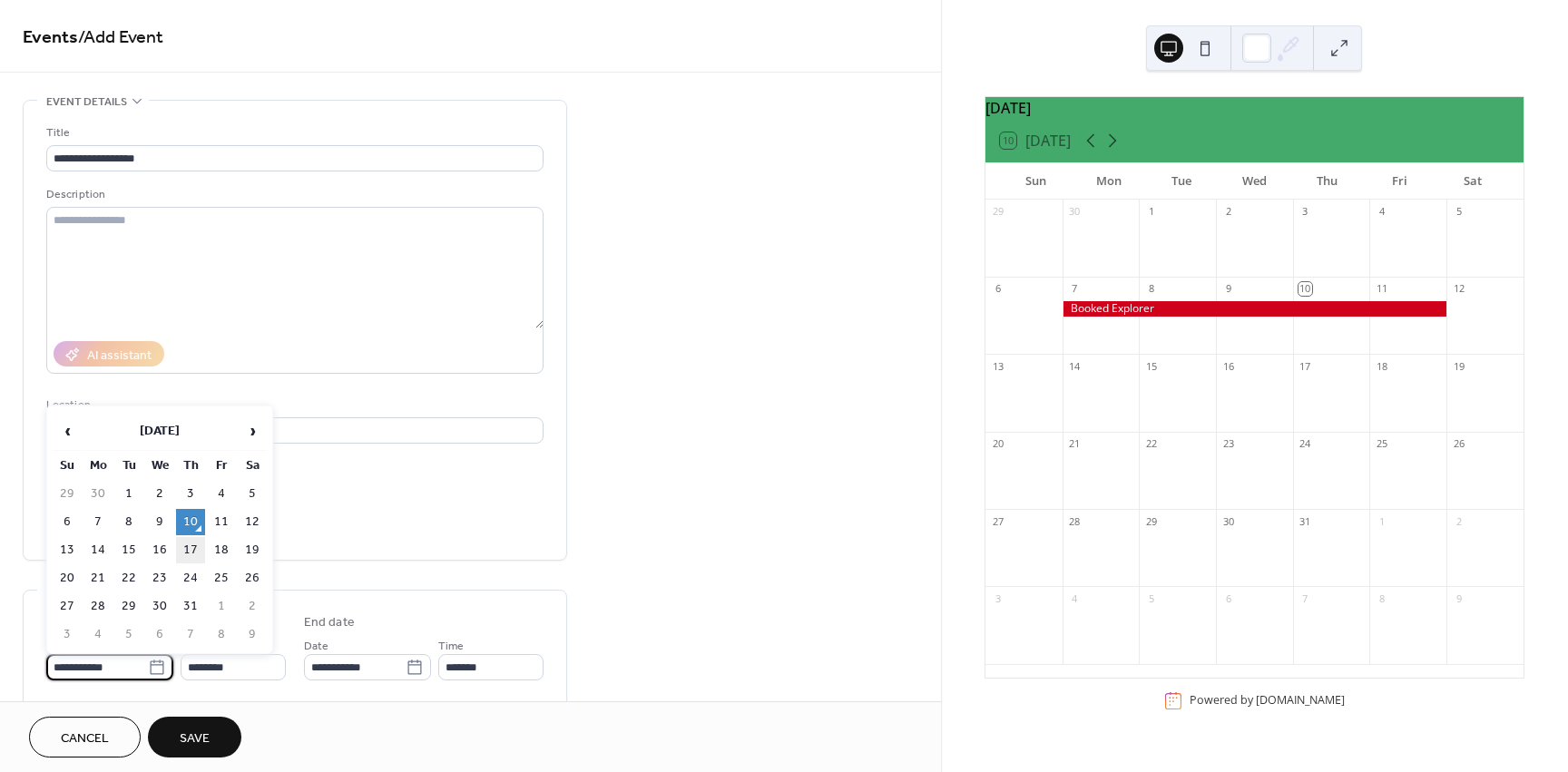 click on "17" at bounding box center [191, 550] 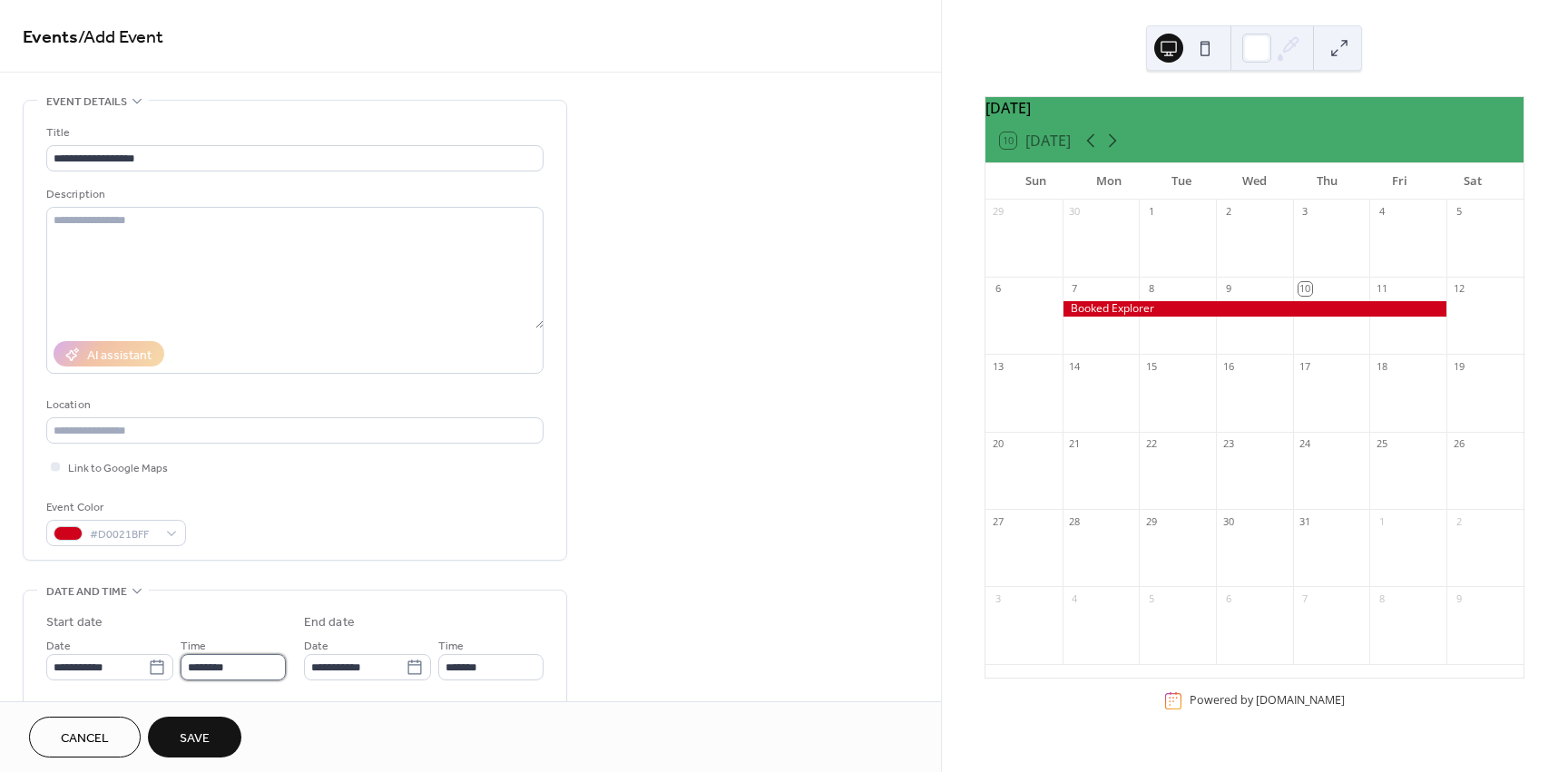 click on "********" at bounding box center [233, 667] 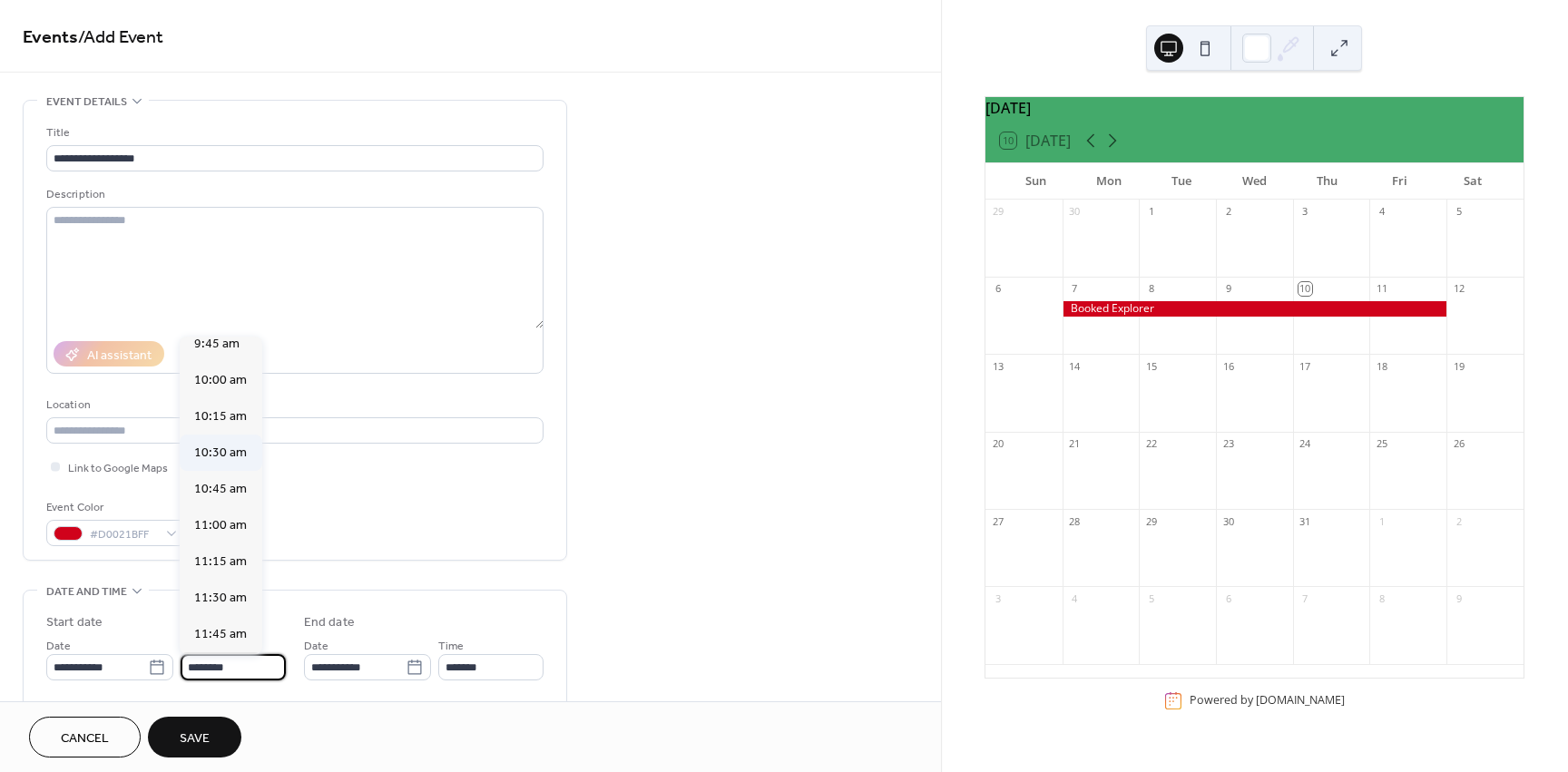 scroll, scrollTop: 1422, scrollLeft: 0, axis: vertical 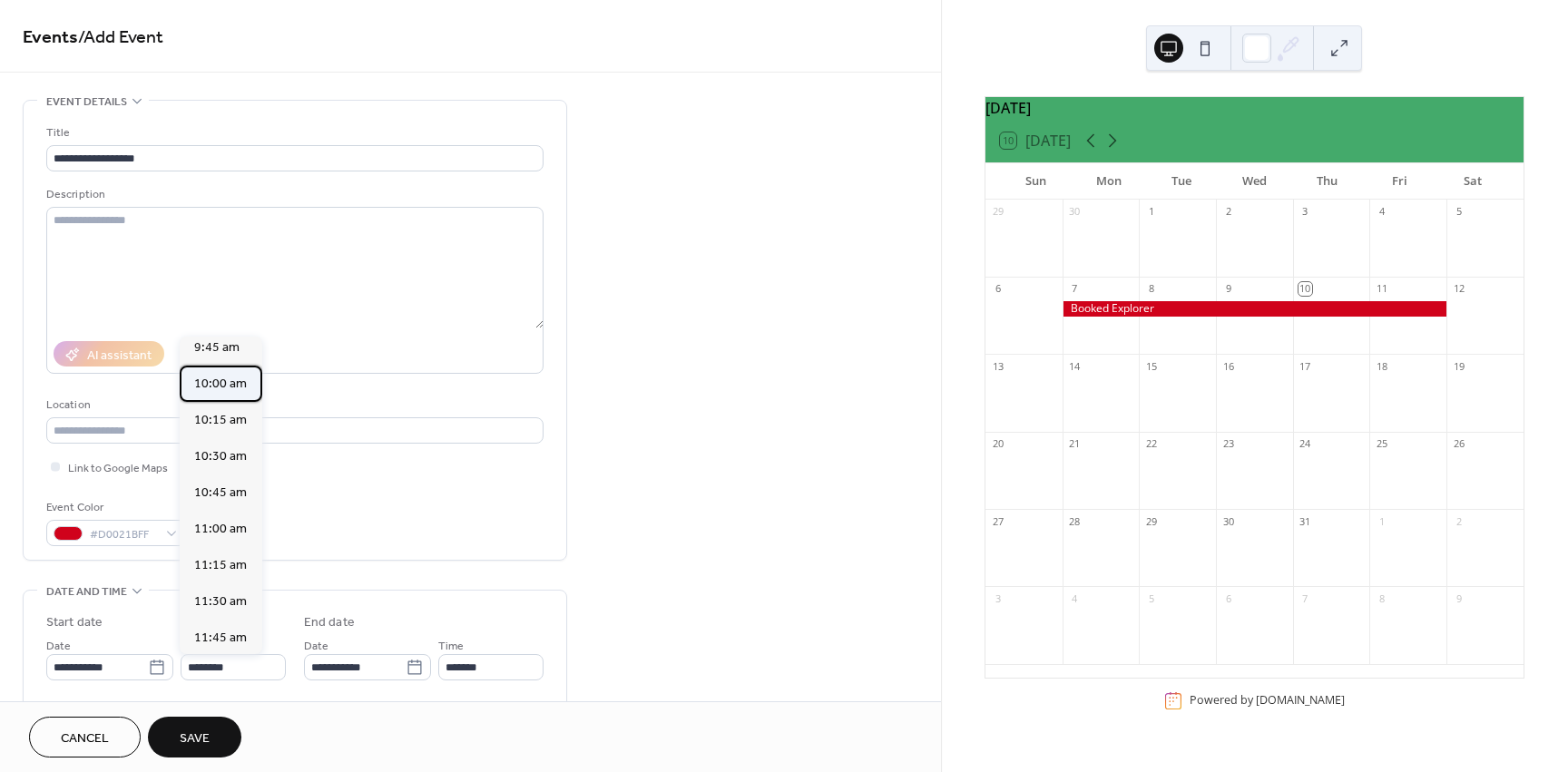 click on "10:00 am" at bounding box center [220, 384] 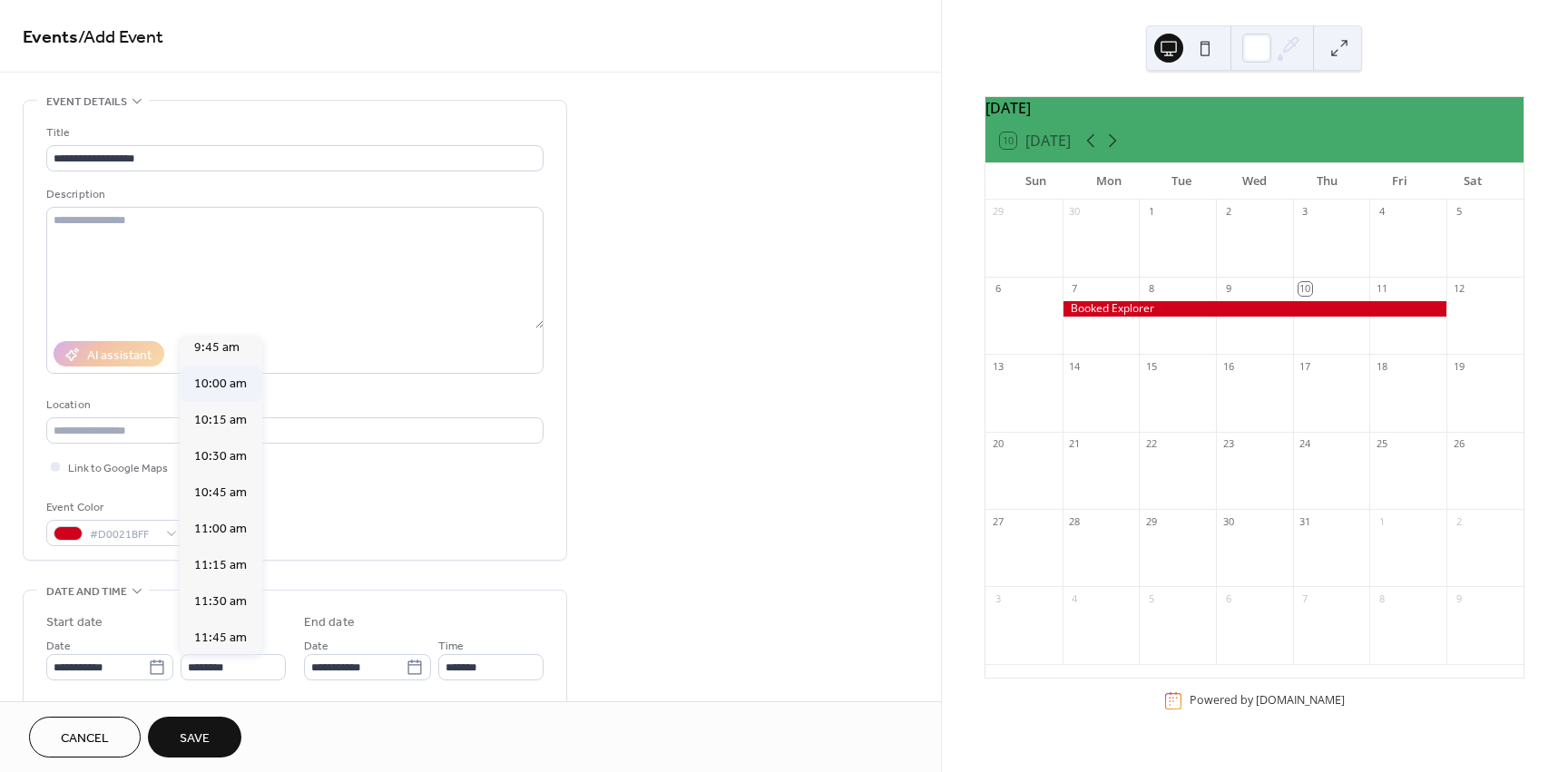 type on "********" 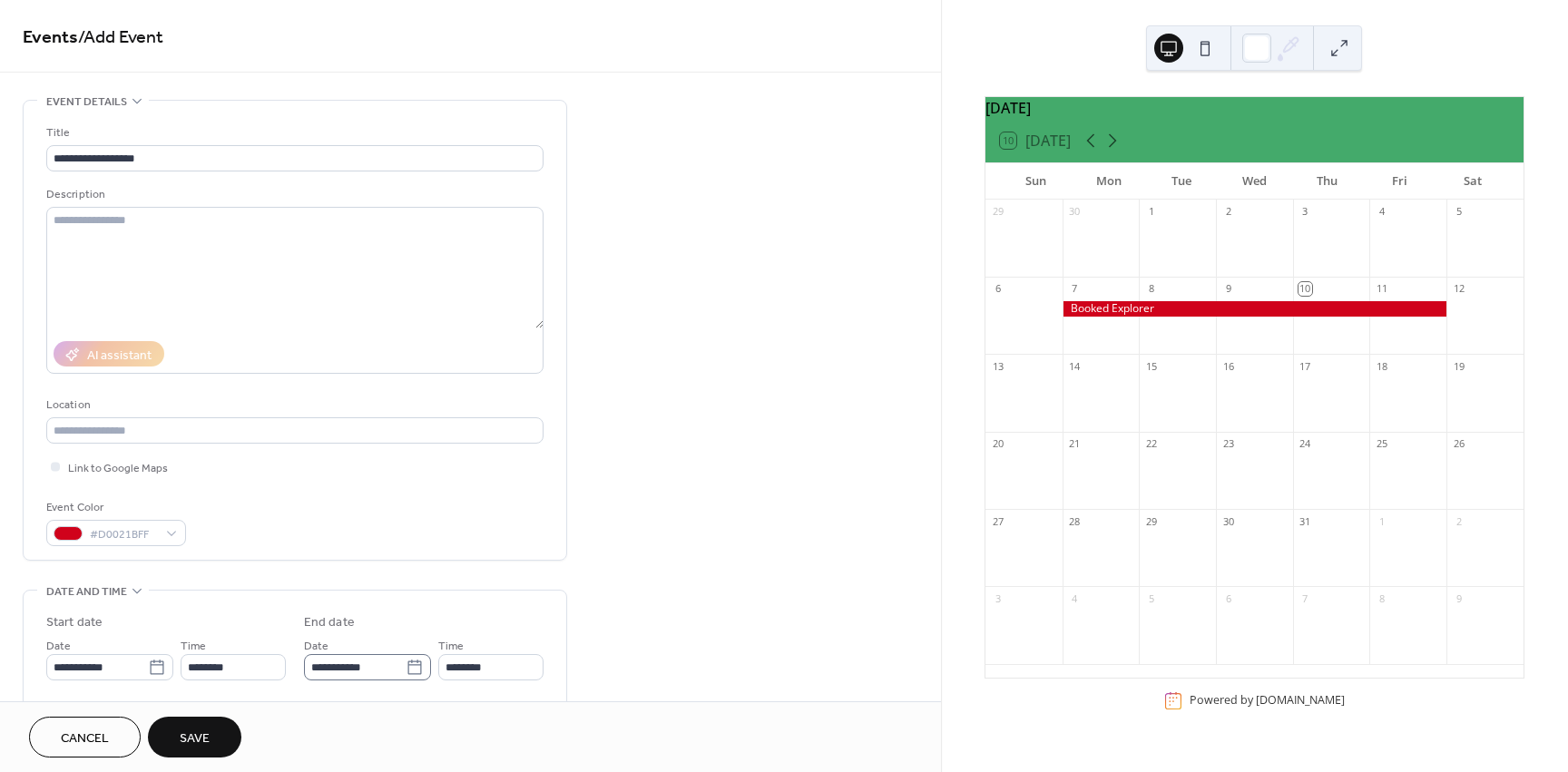 click 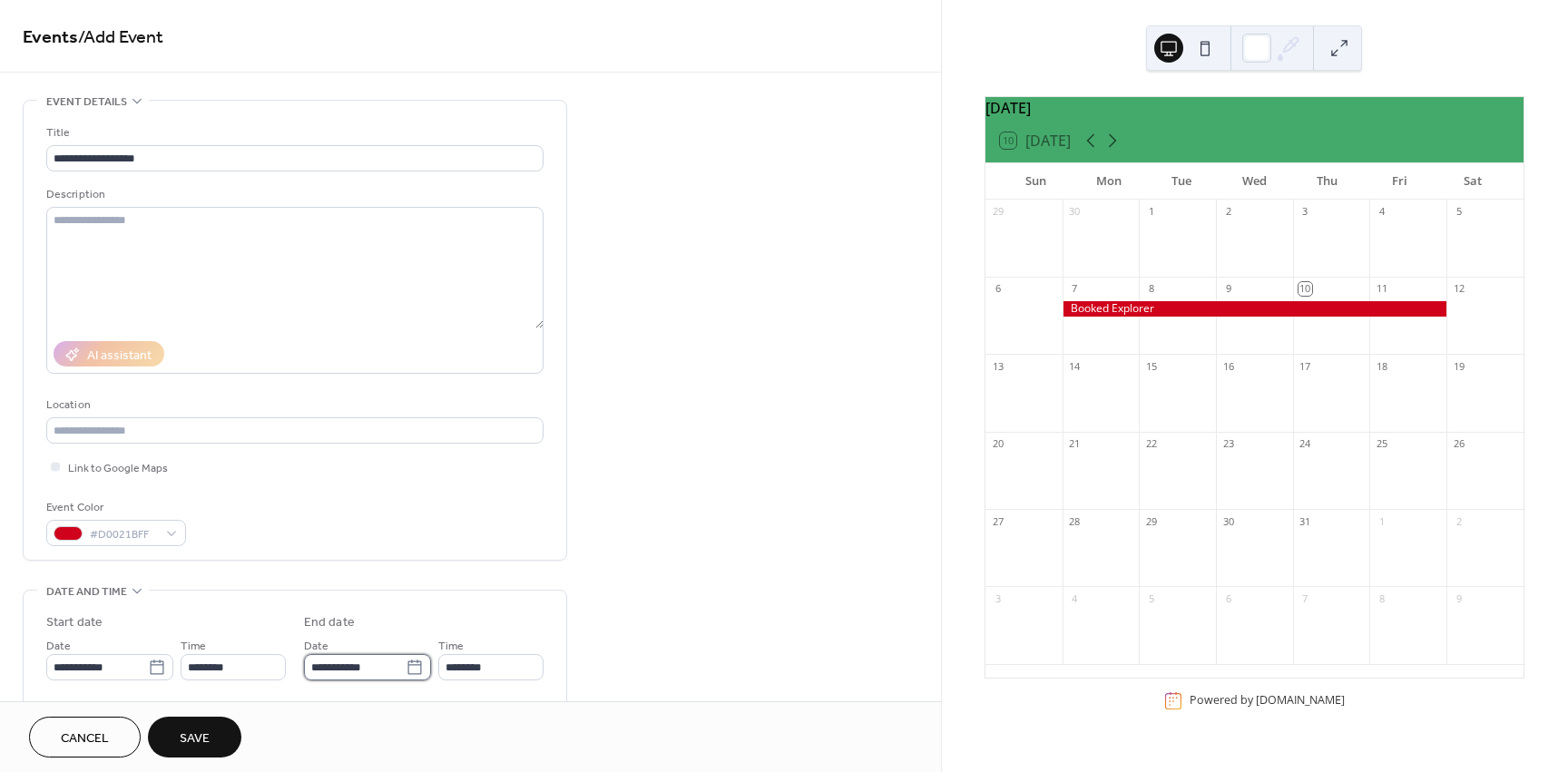 click on "**********" at bounding box center (355, 667) 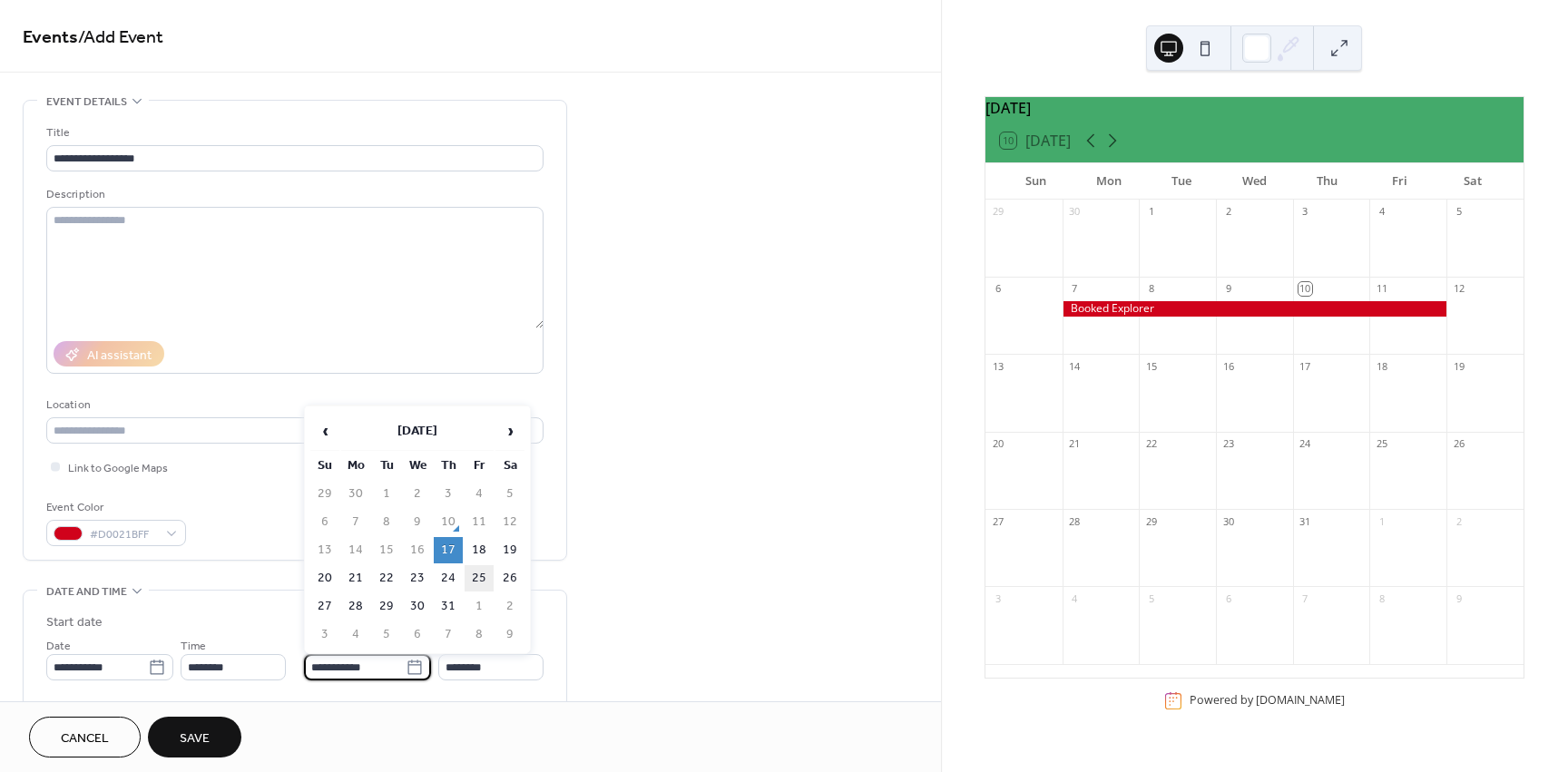 click on "25" at bounding box center (479, 578) 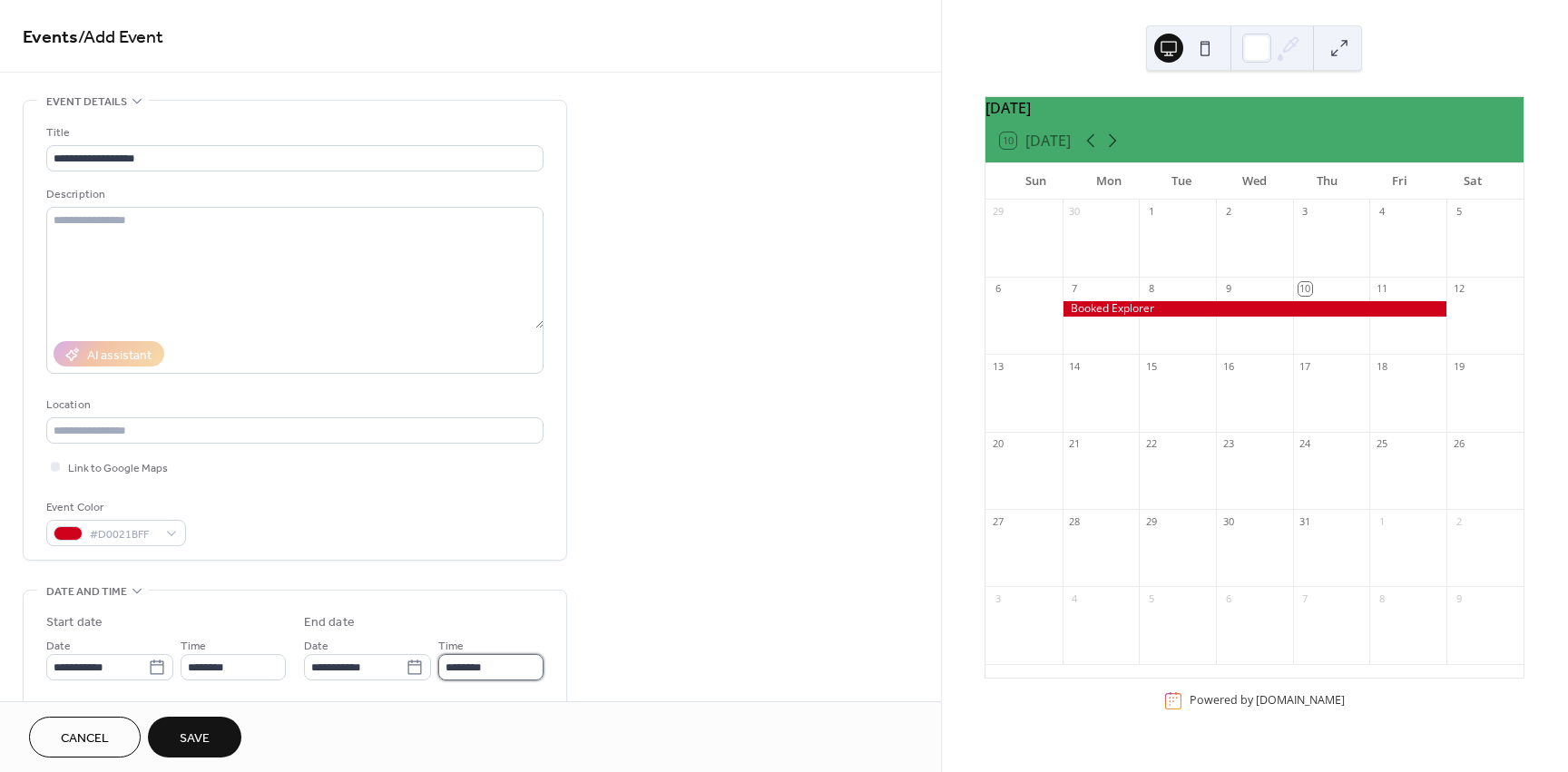 click on "********" at bounding box center (491, 667) 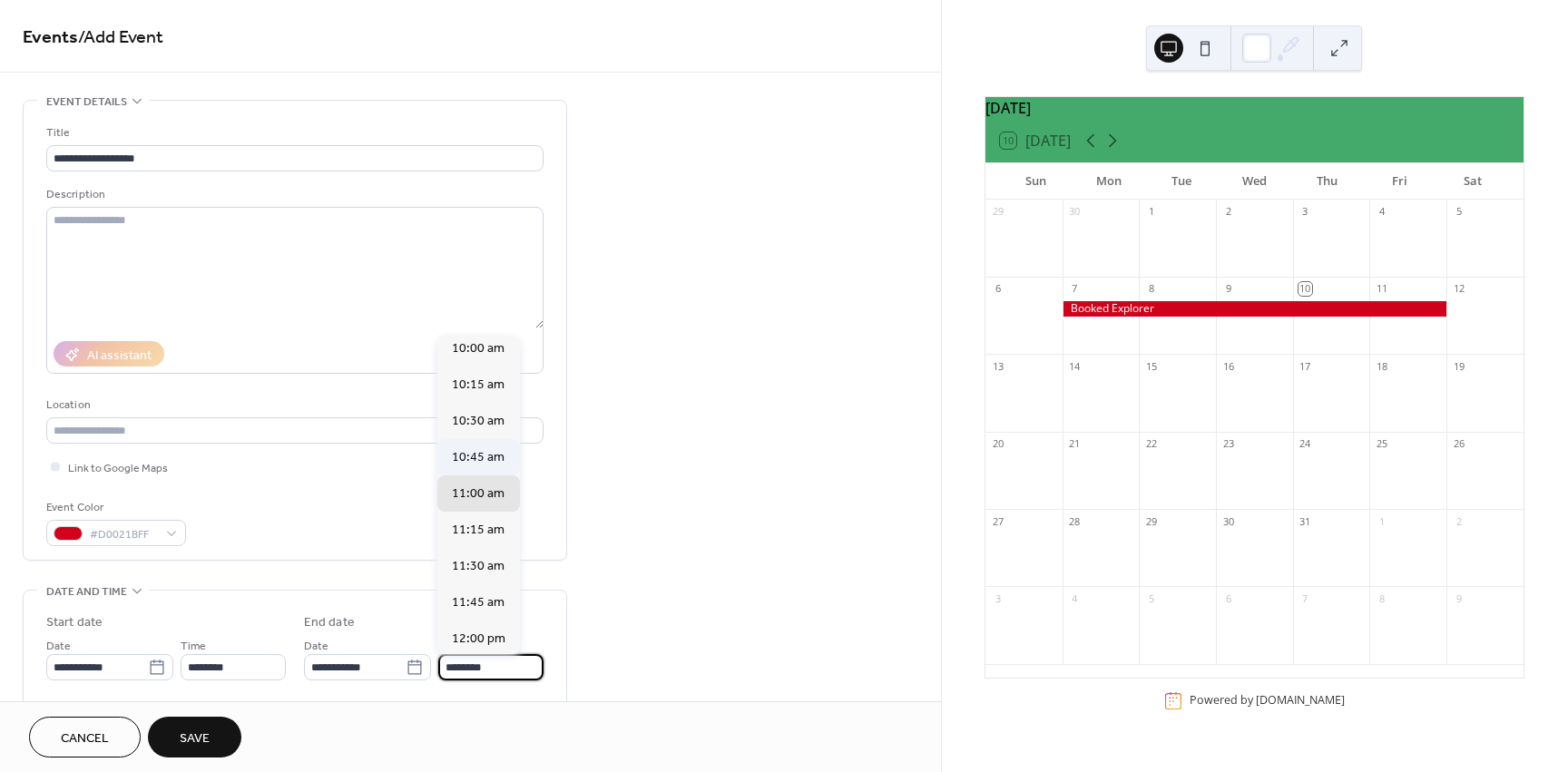 scroll, scrollTop: 1455, scrollLeft: 0, axis: vertical 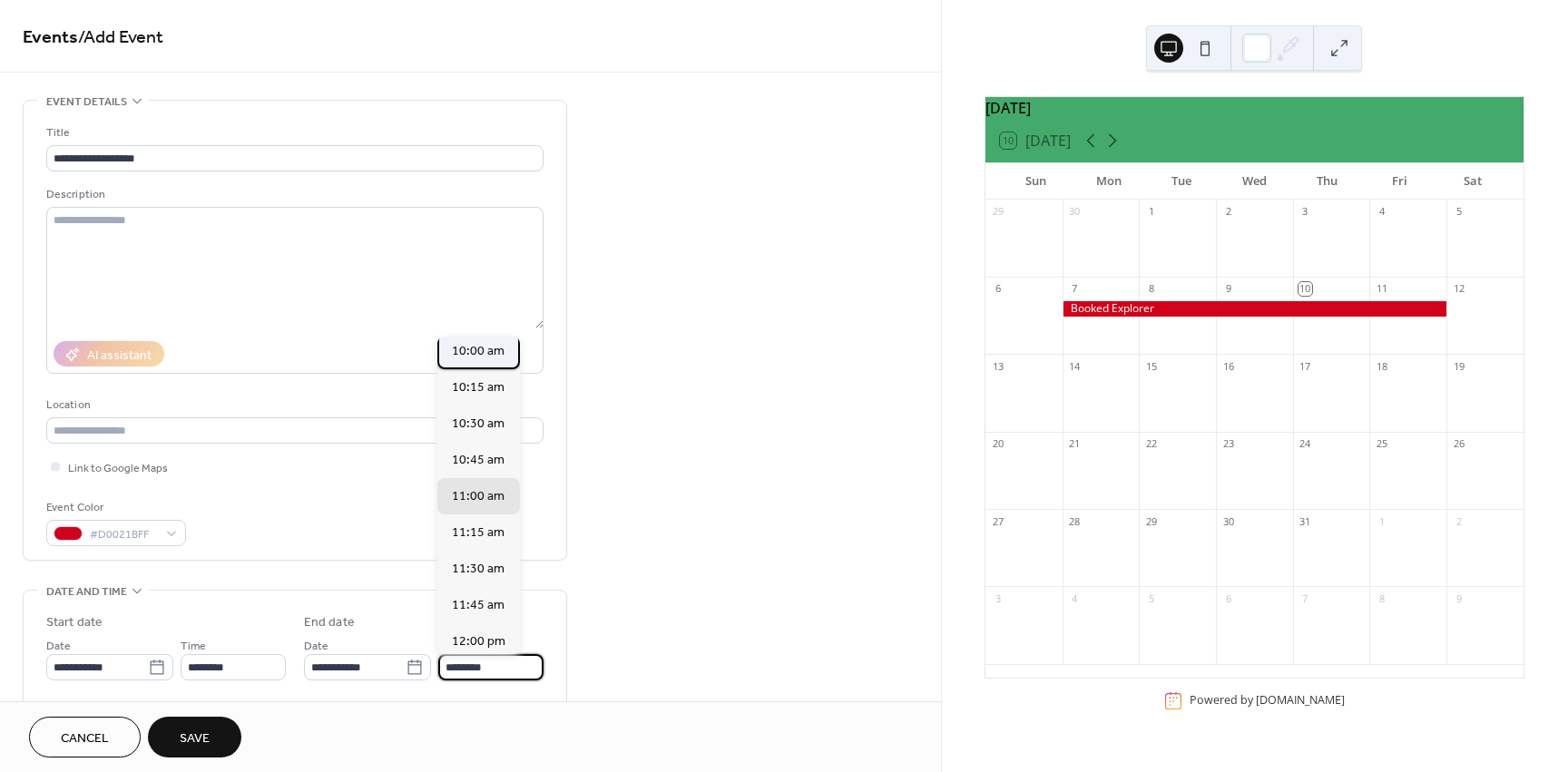 click on "10:00 am" at bounding box center (478, 351) 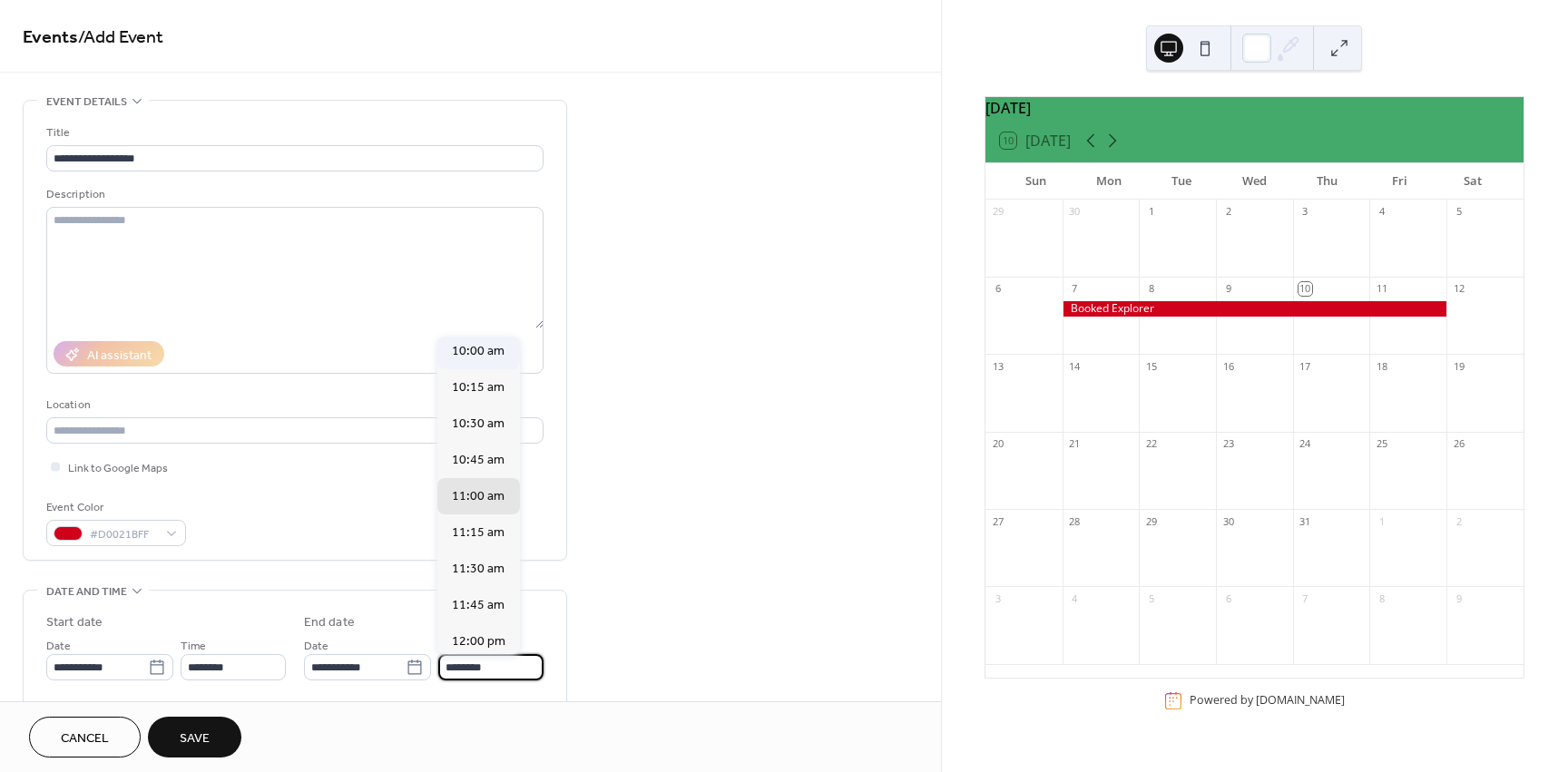 type on "********" 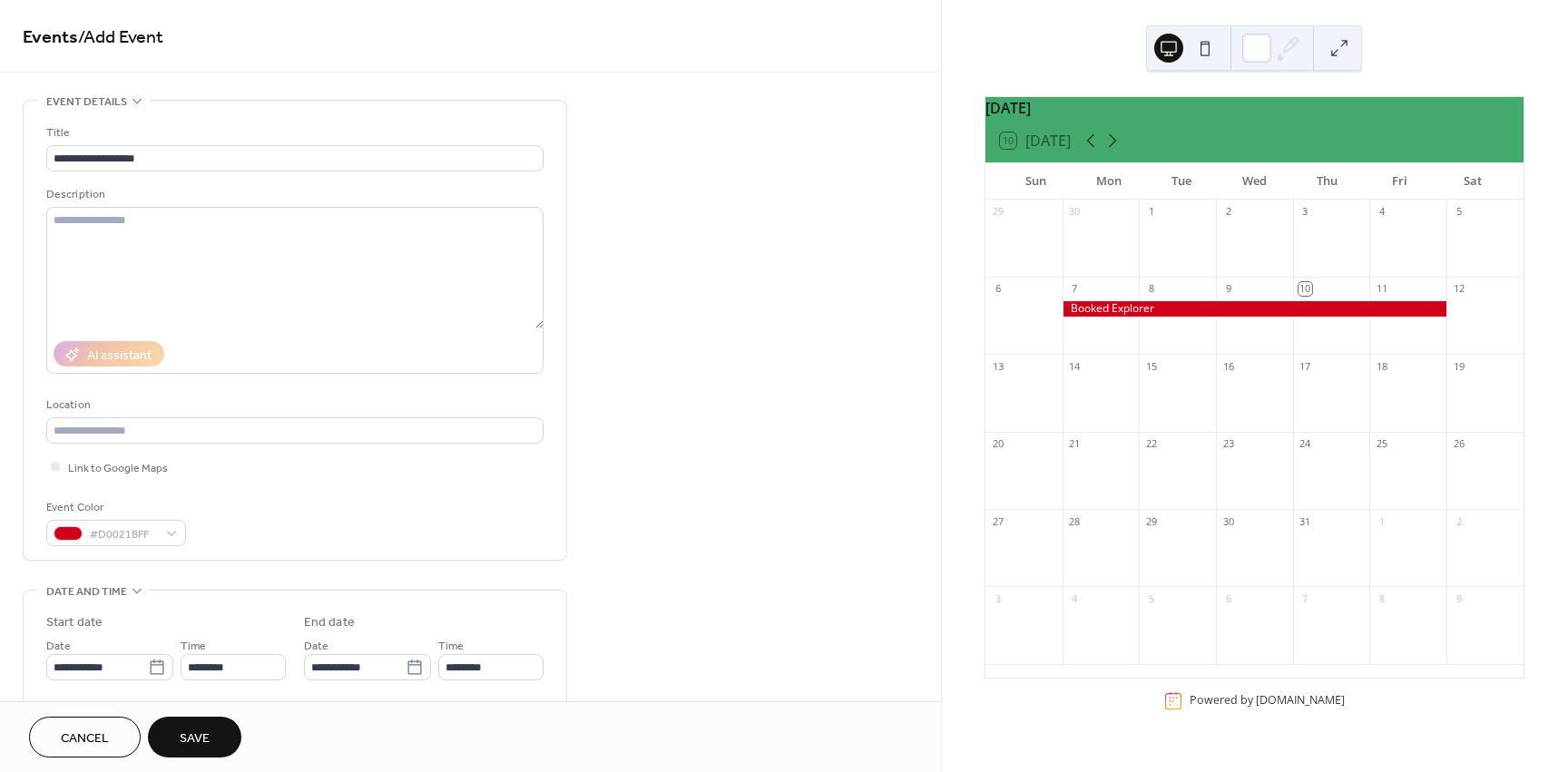 click on "Save" at bounding box center [194, 738] 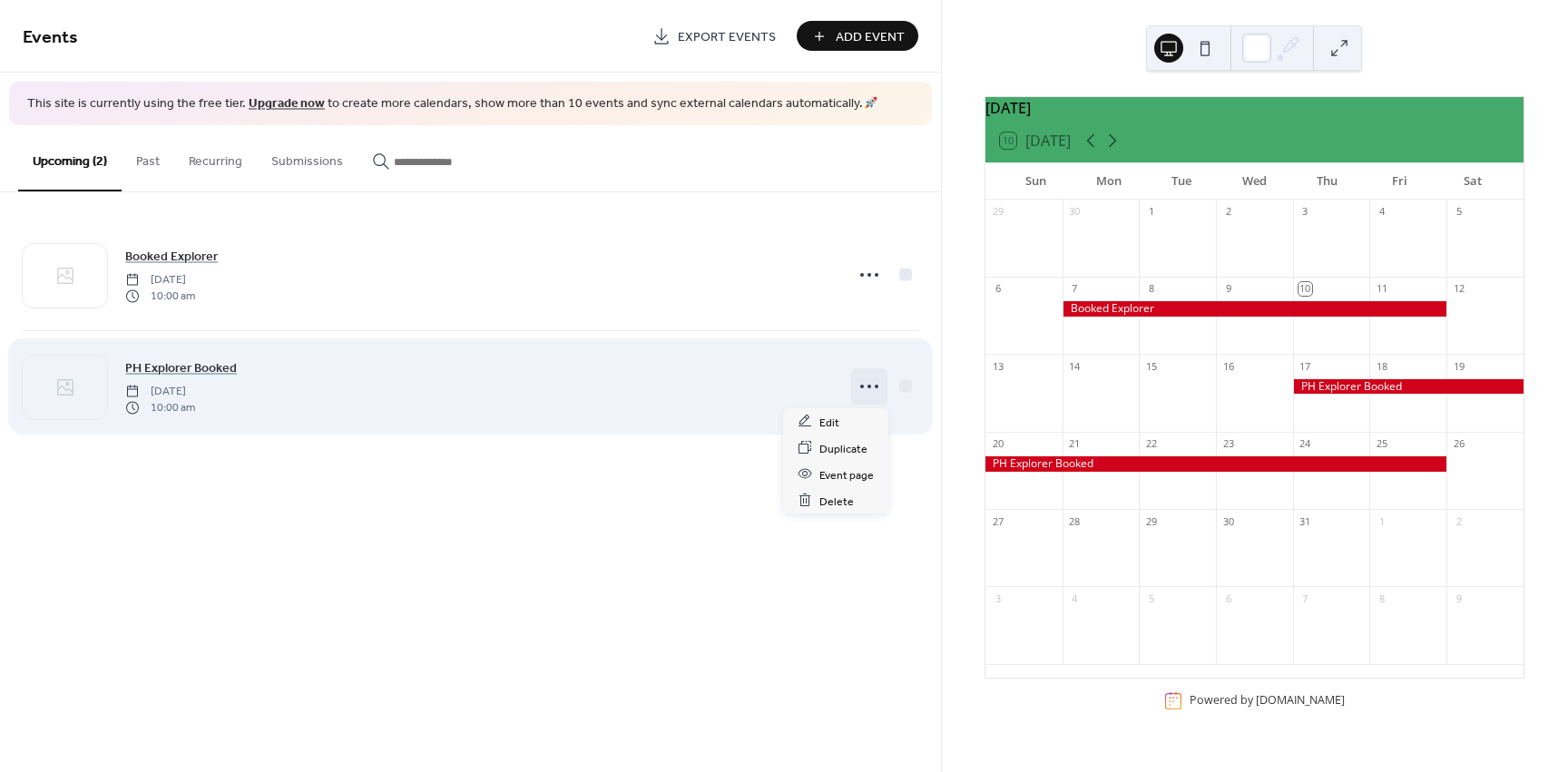 click 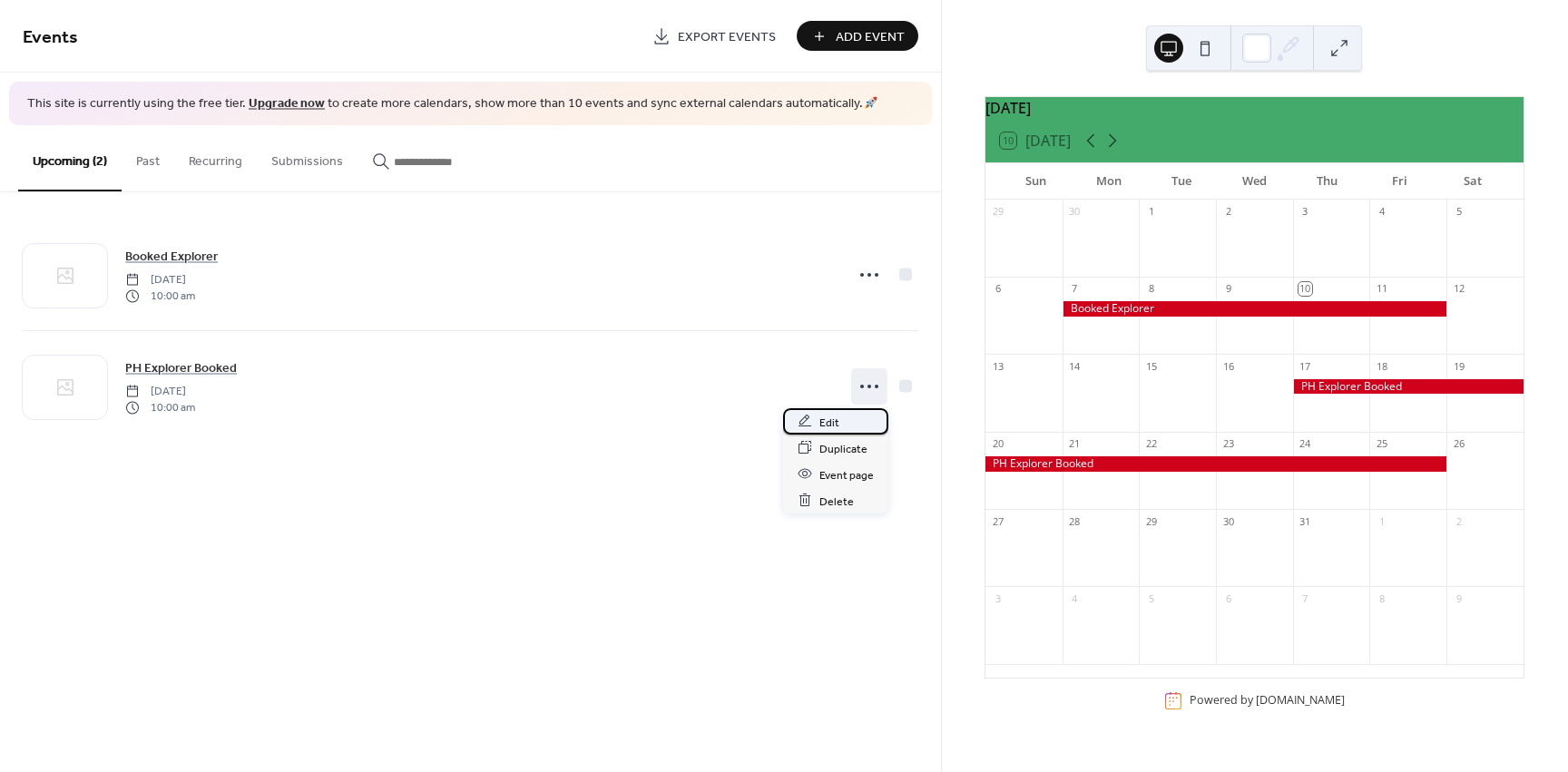 click on "Edit" at bounding box center [836, 421] 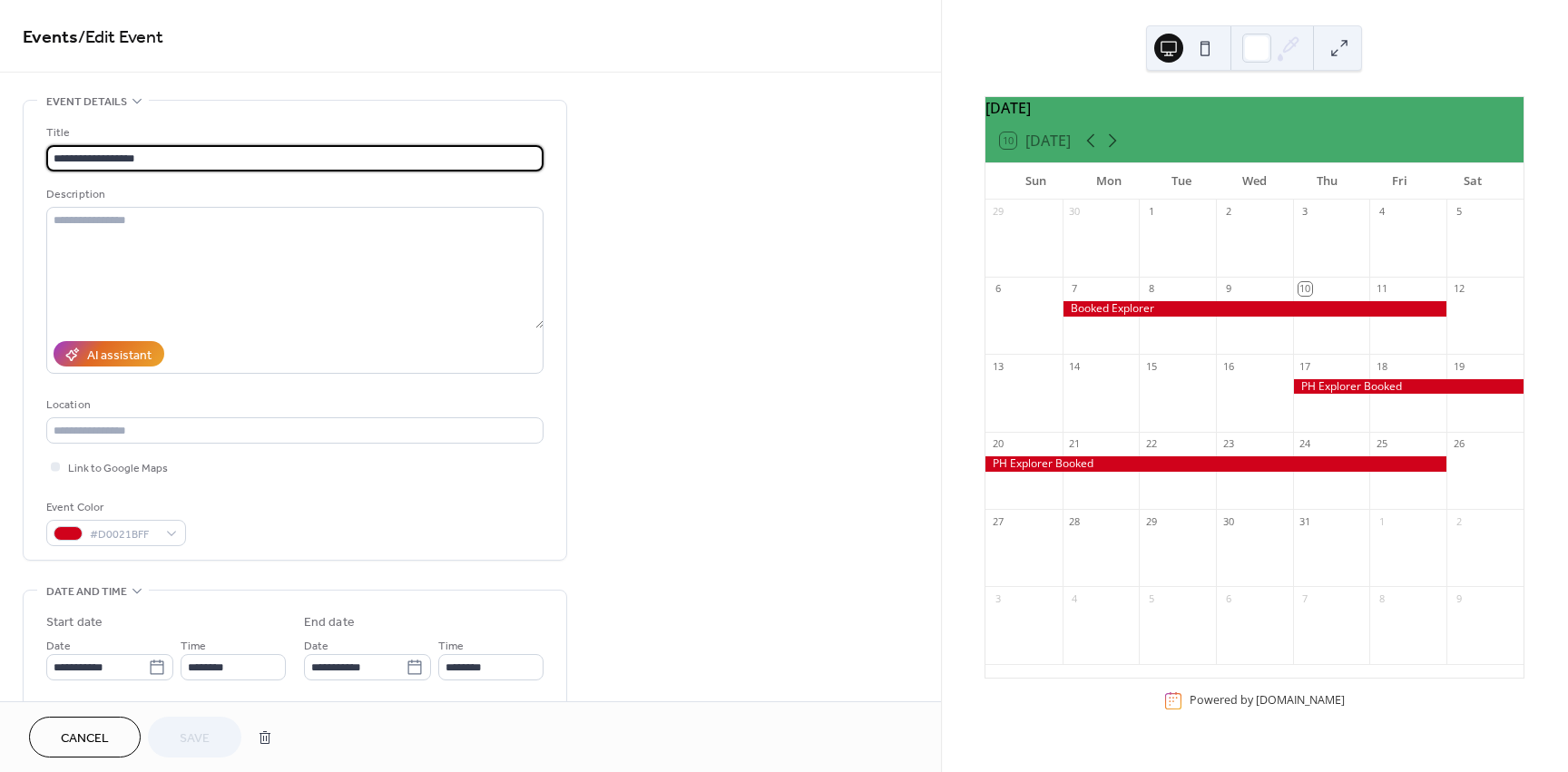 drag, startPoint x: 207, startPoint y: 156, endPoint x: 112, endPoint y: 142, distance: 96.02604 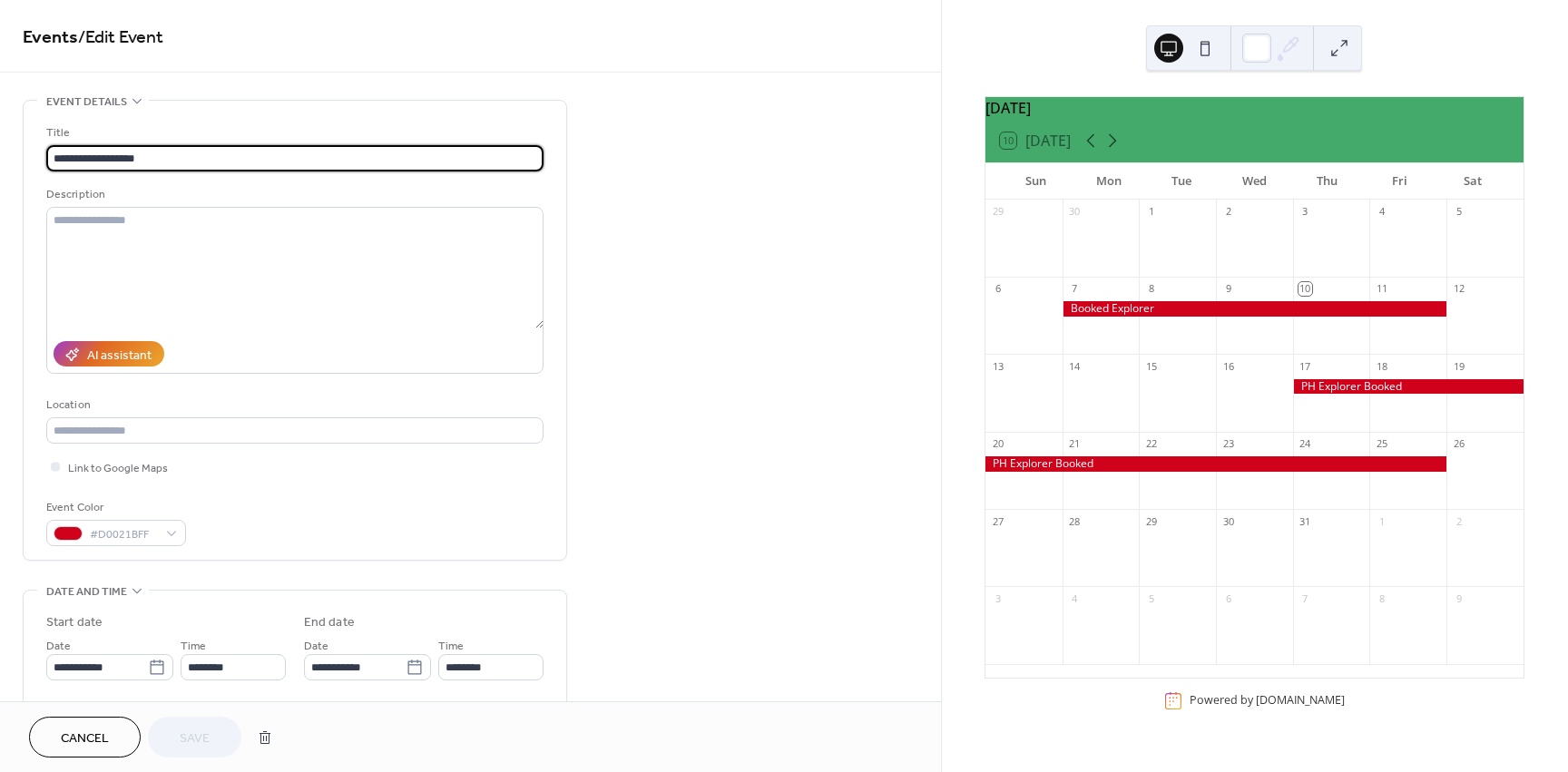 click on "**********" at bounding box center (295, 147) 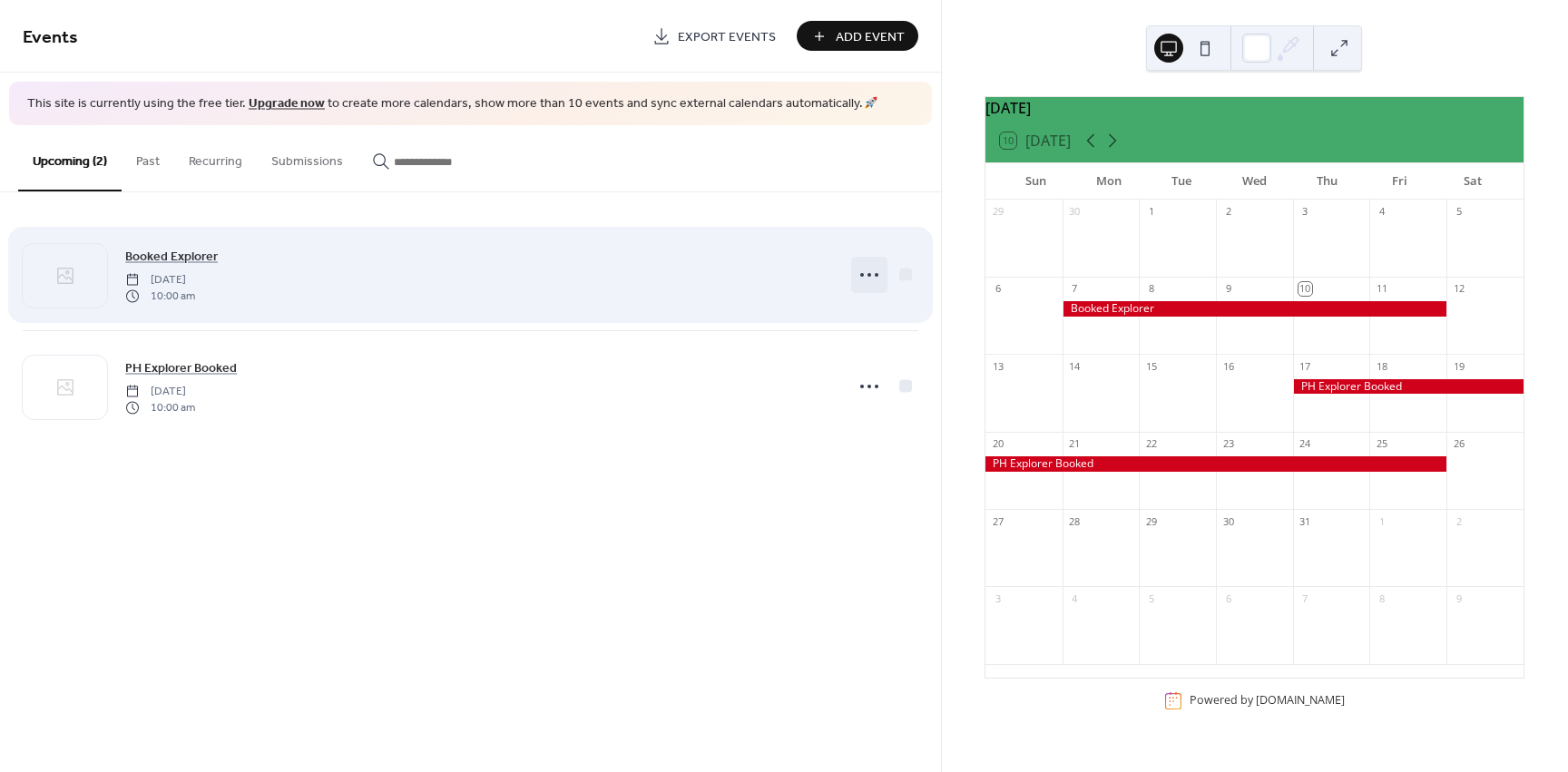 click 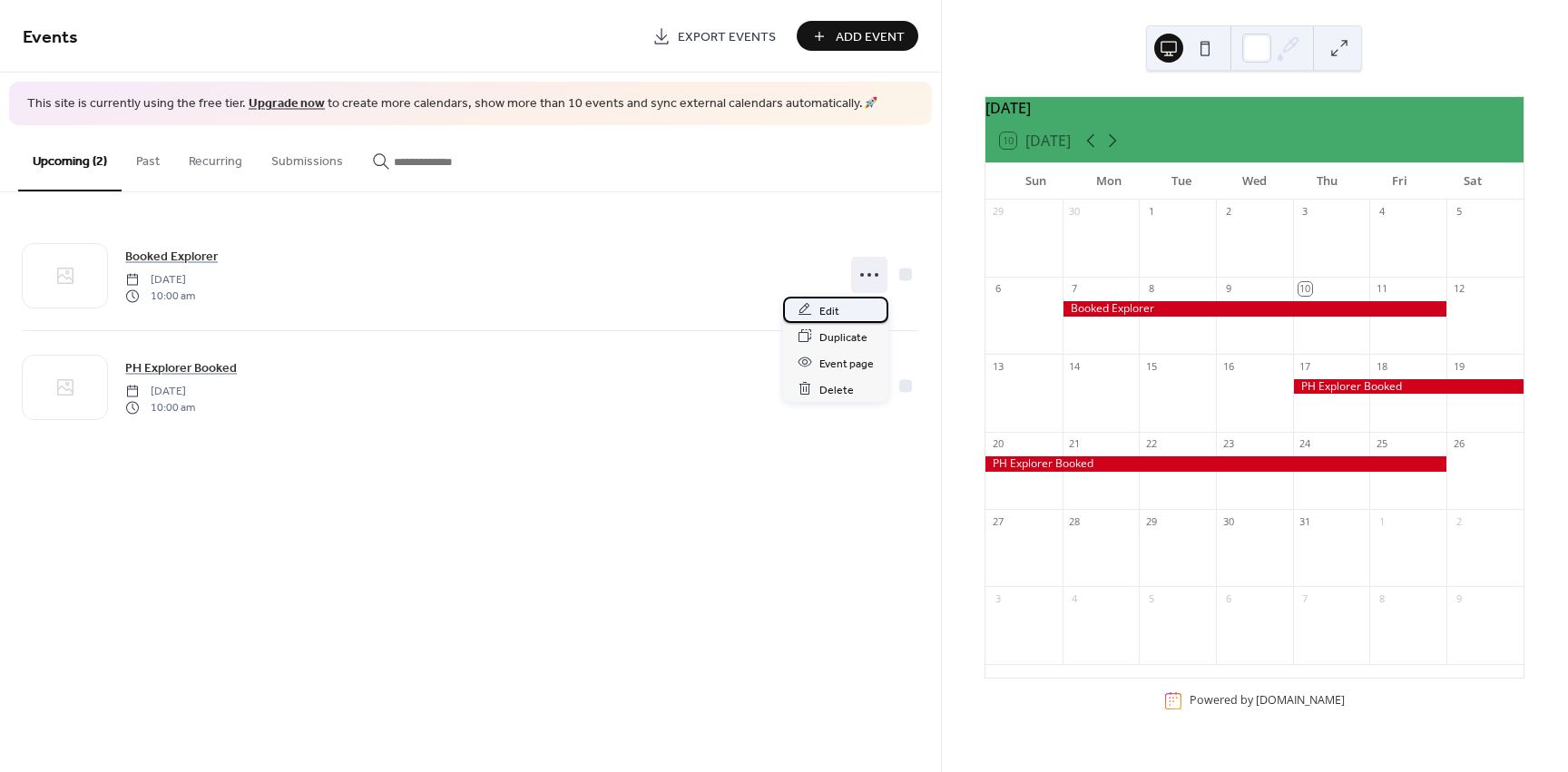 click on "Edit" at bounding box center (829, 310) 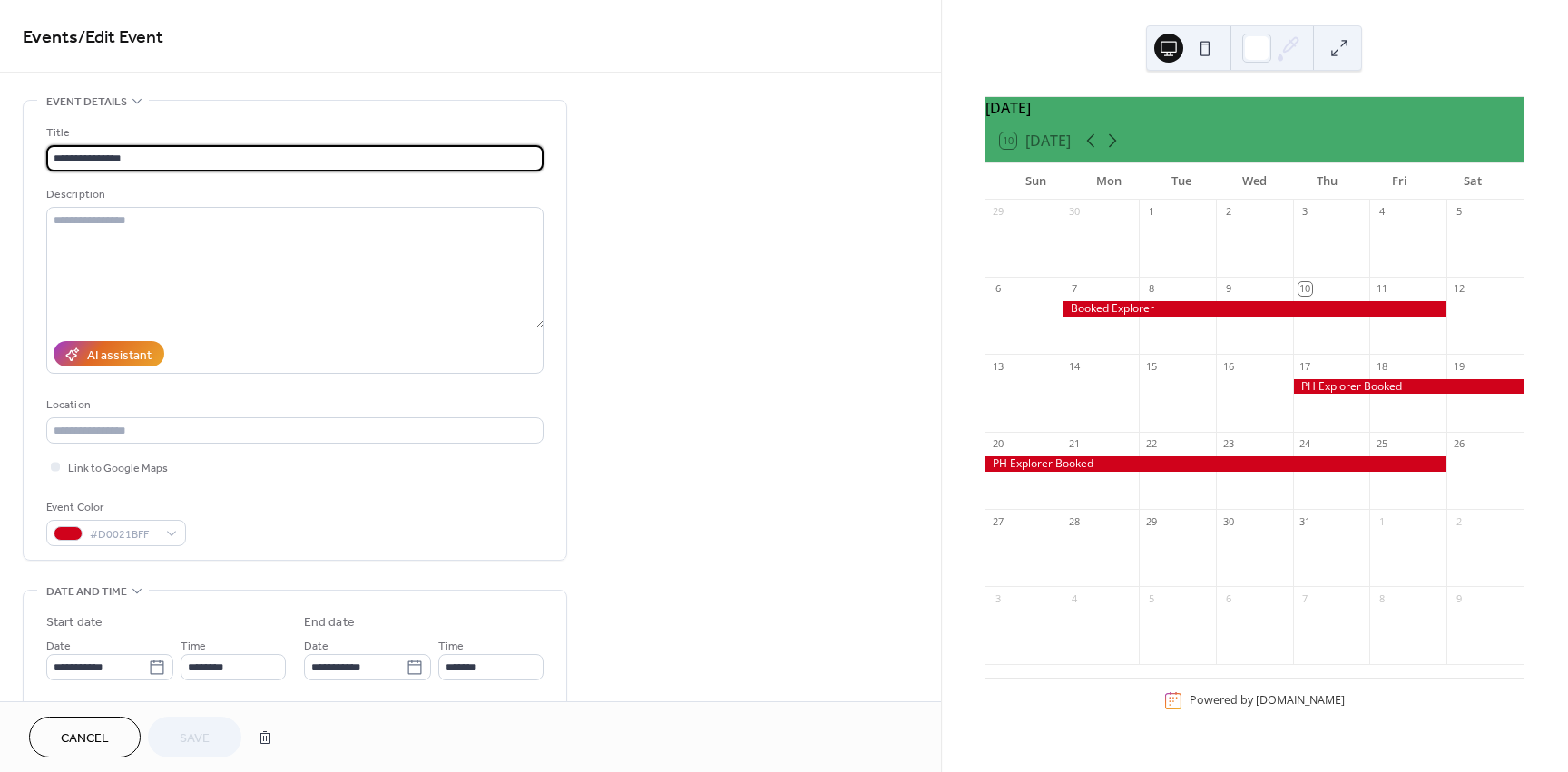 click on "**********" at bounding box center [295, 158] 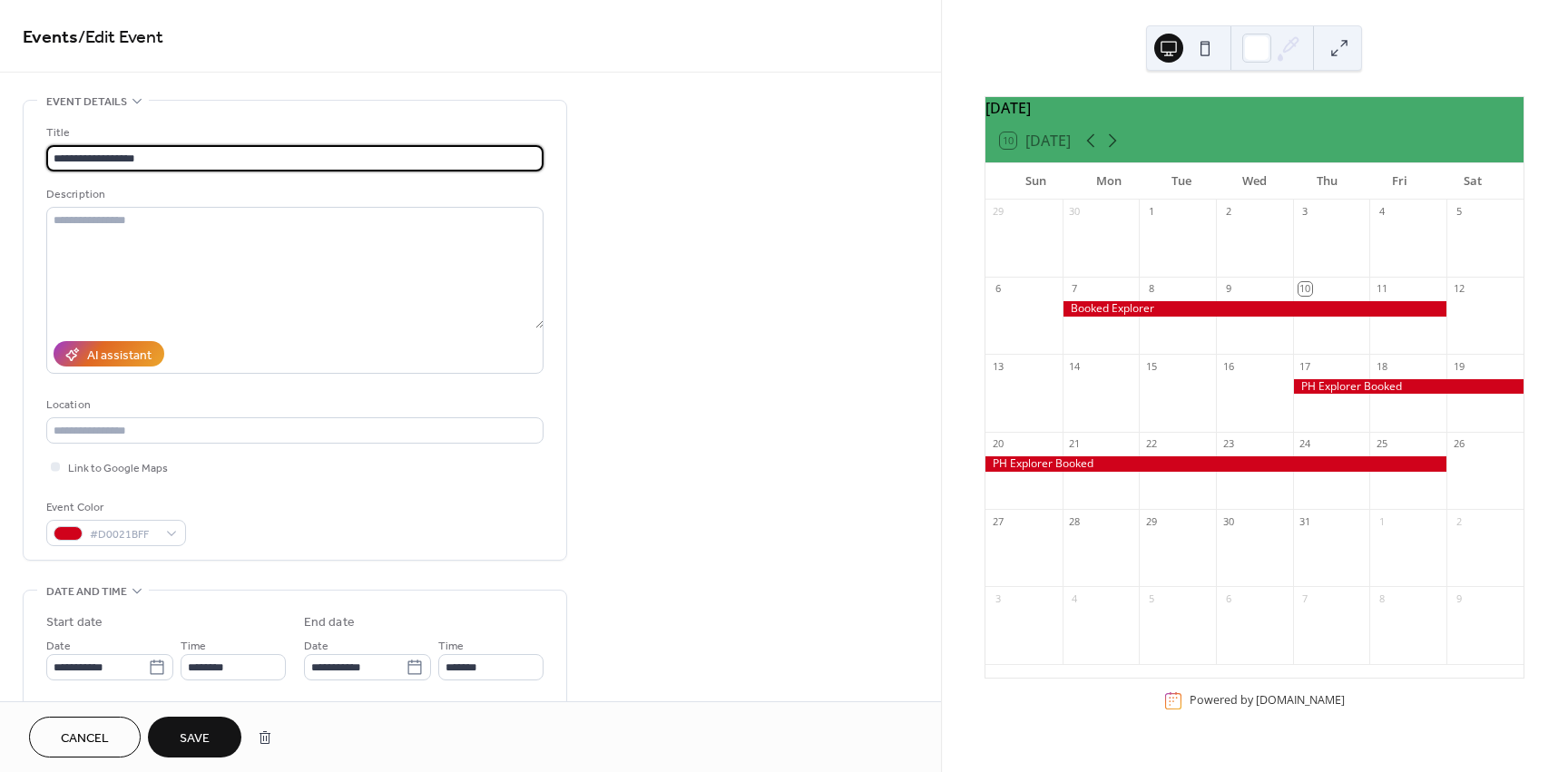type on "**********" 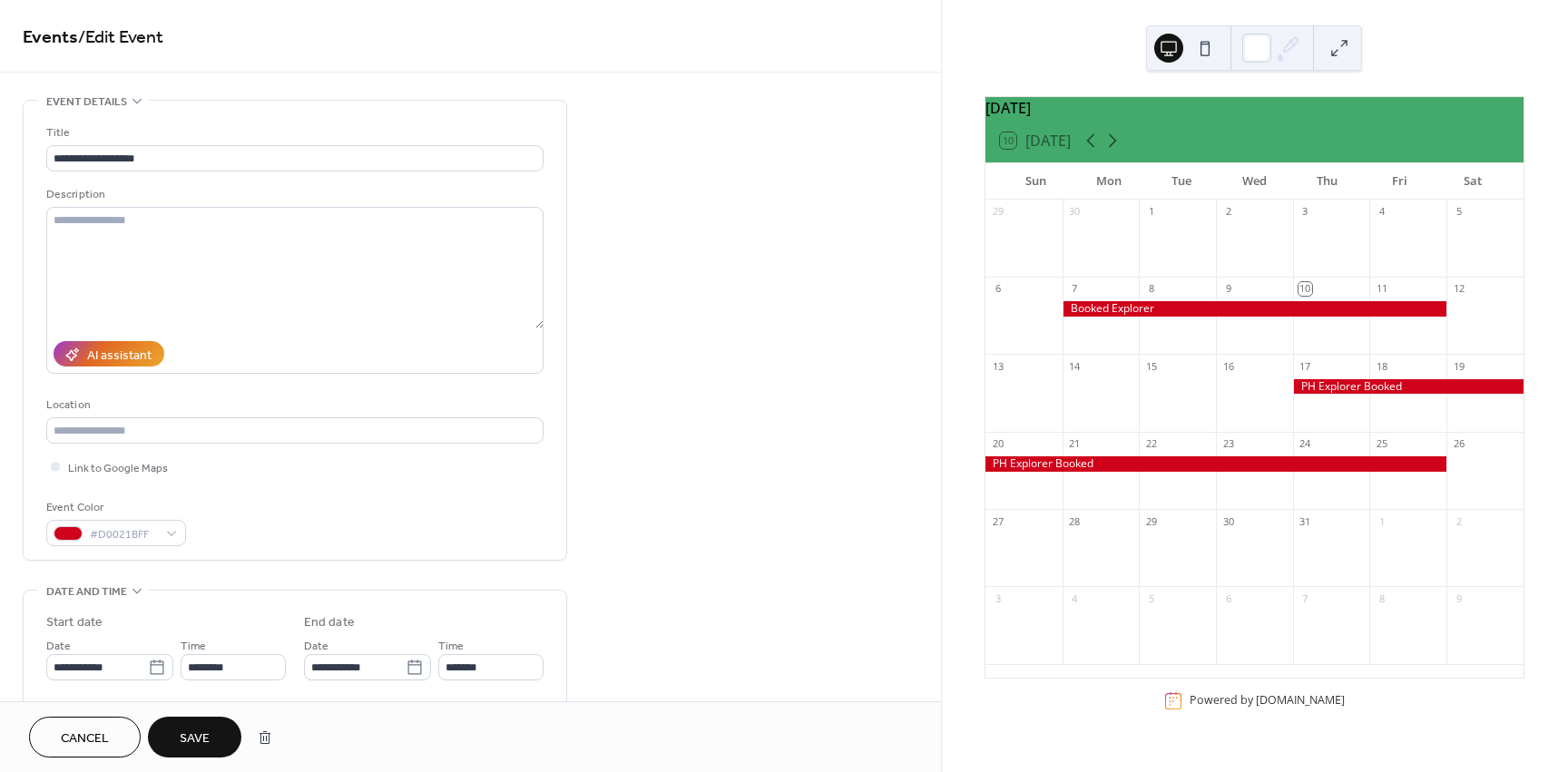 click on "Save" at bounding box center (194, 738) 